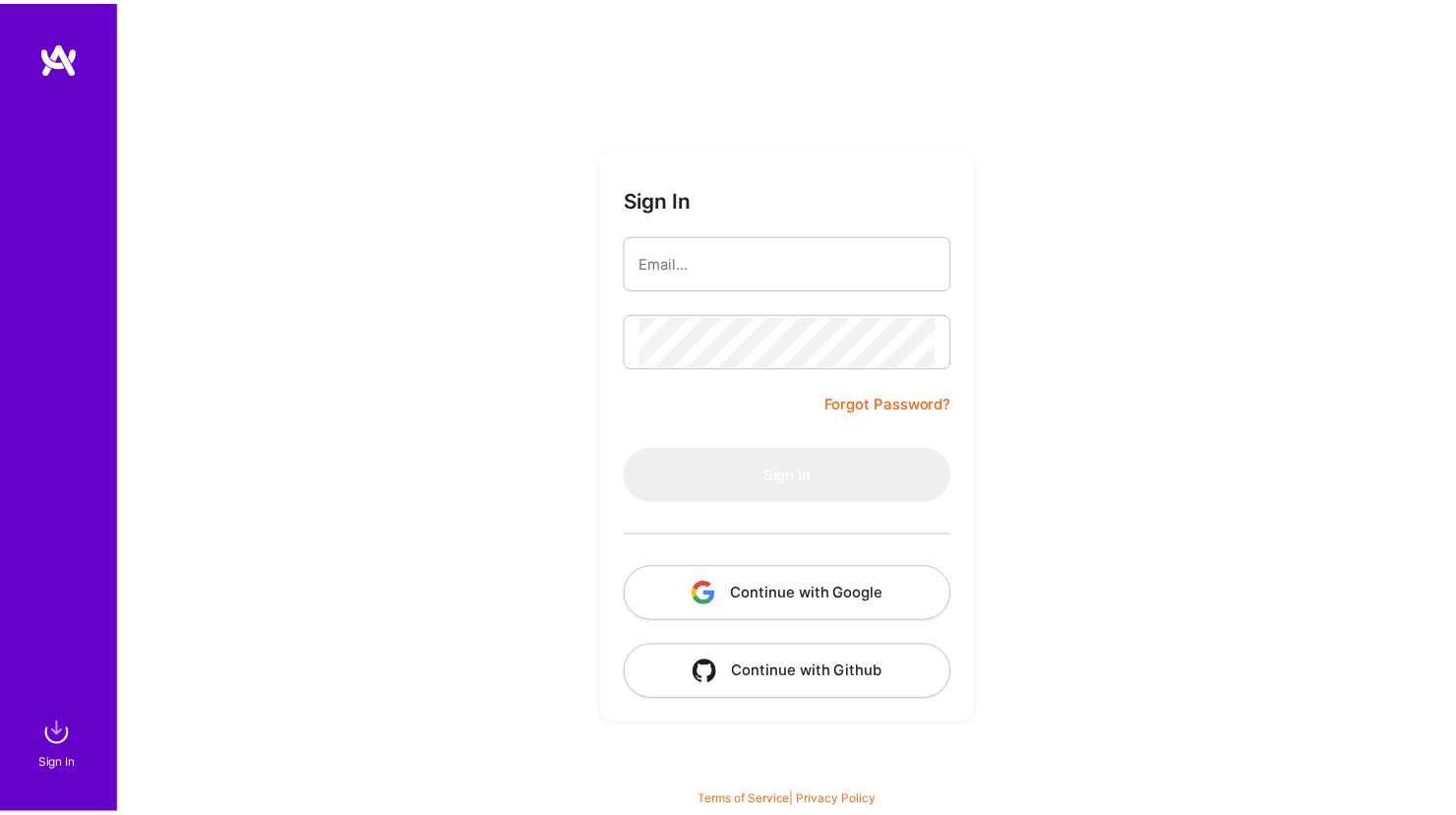 scroll, scrollTop: 0, scrollLeft: 0, axis: both 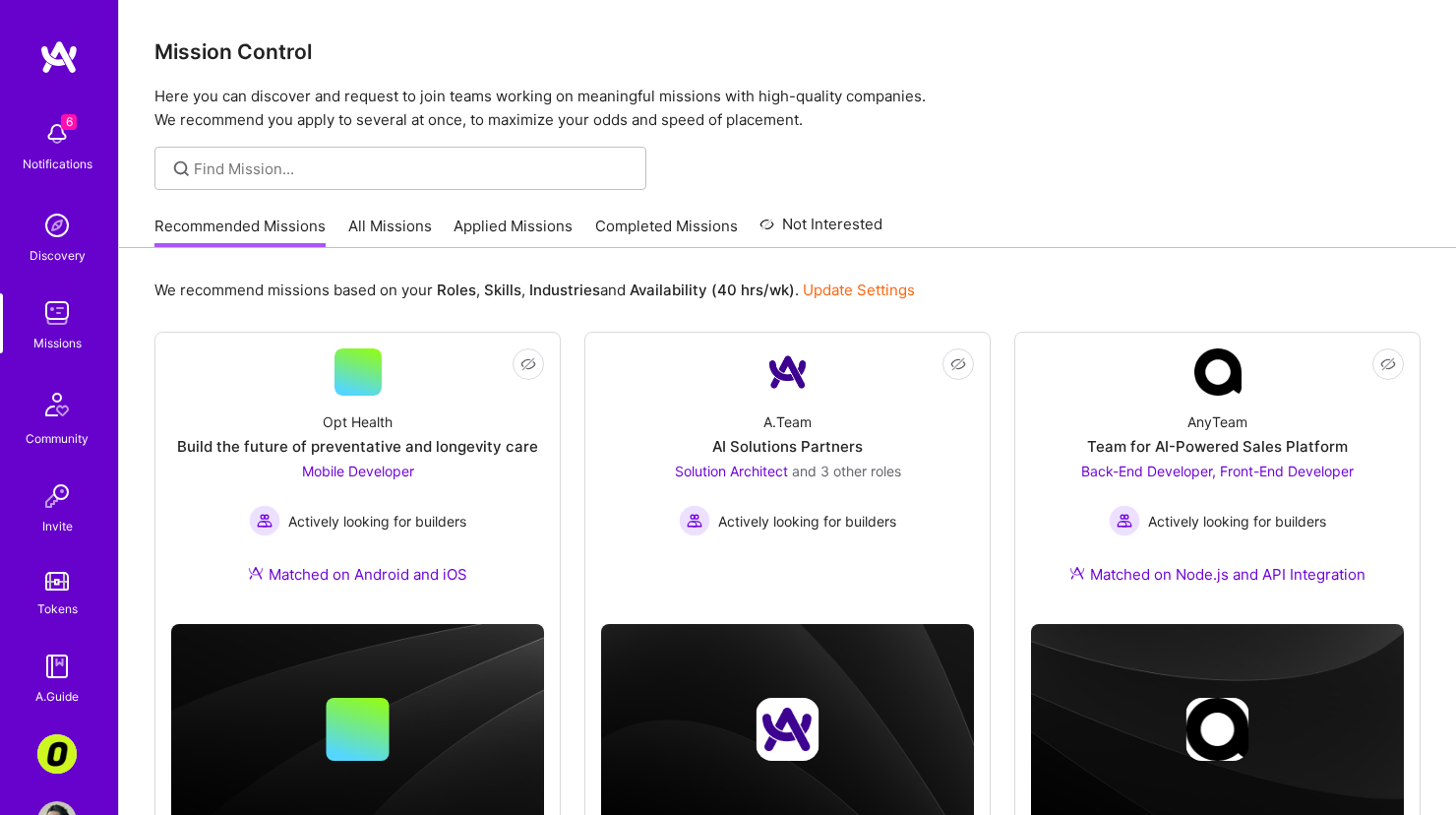 click on "All Missions" at bounding box center (390, 231) 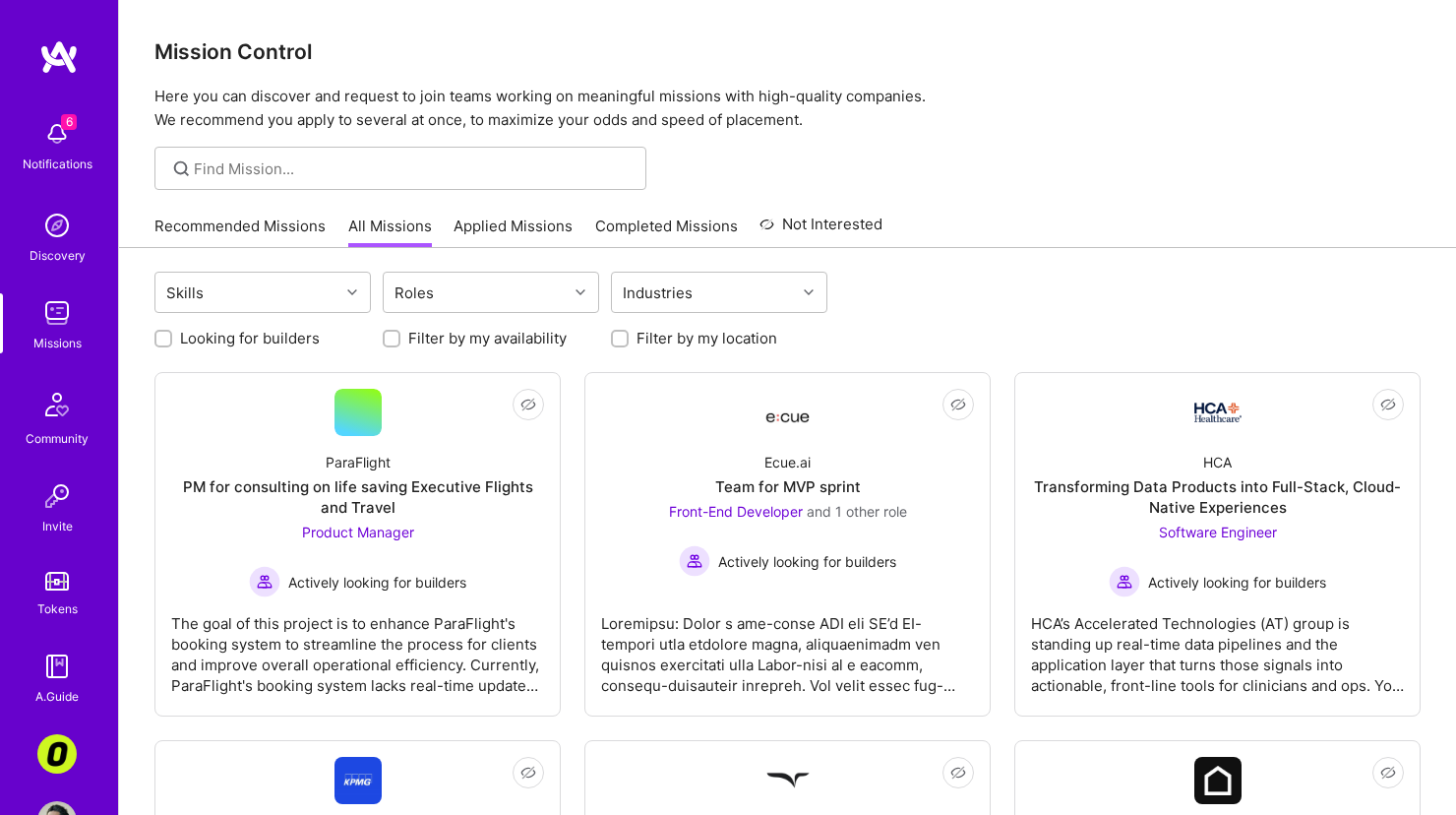 click on "Looking for builders" at bounding box center [250, 338] 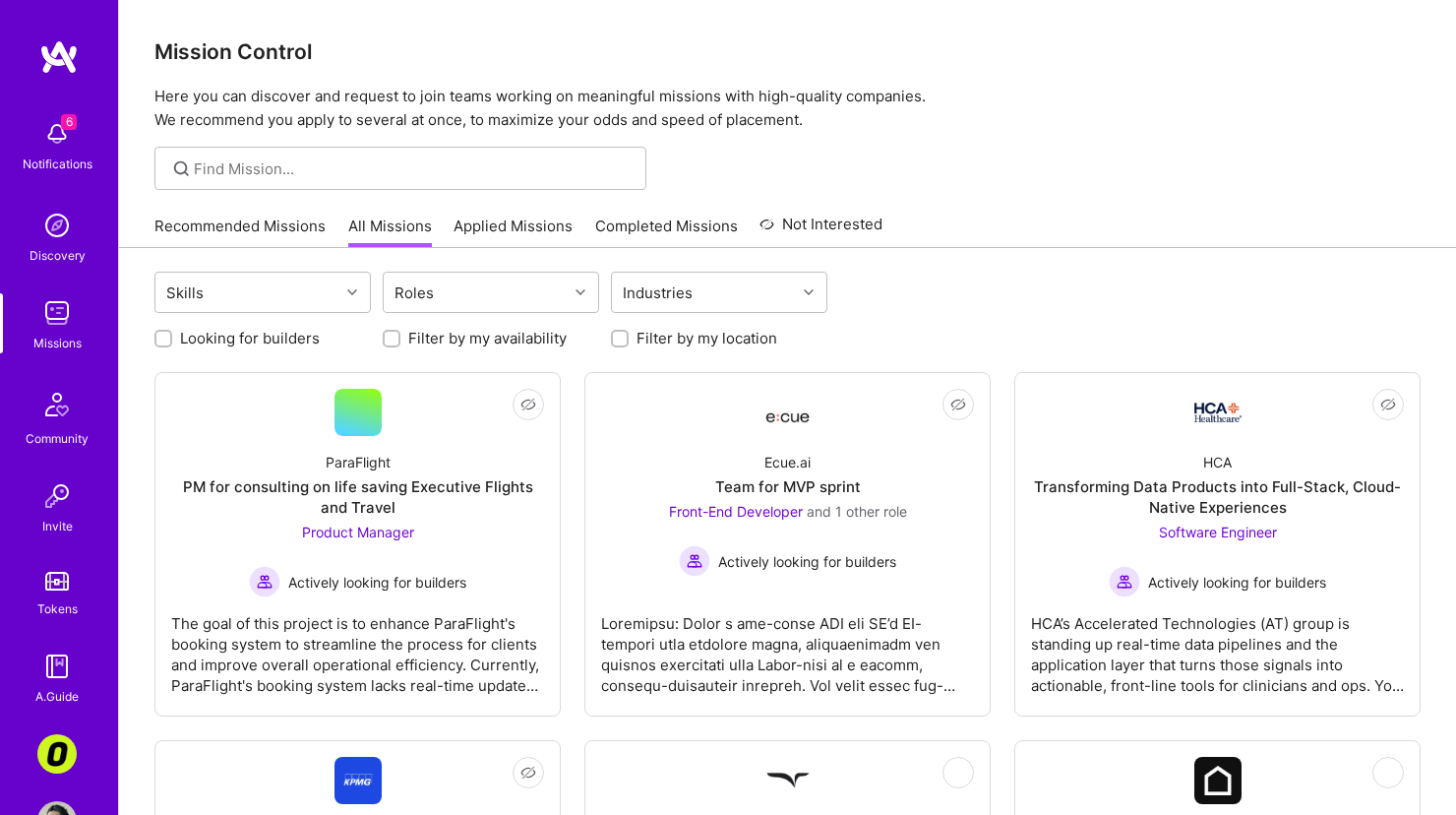 checkbox on "true" 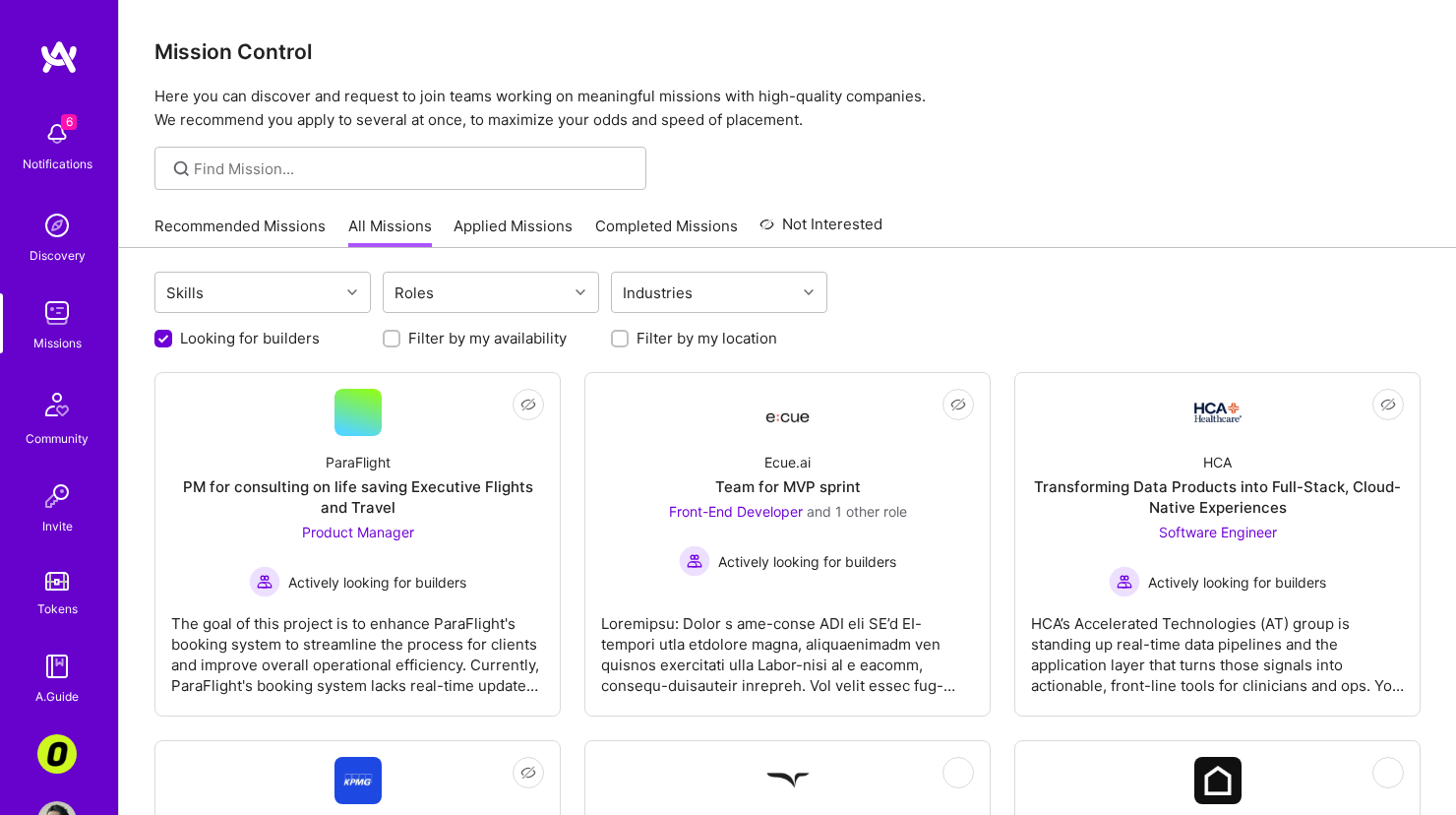 scroll, scrollTop: 0, scrollLeft: 0, axis: both 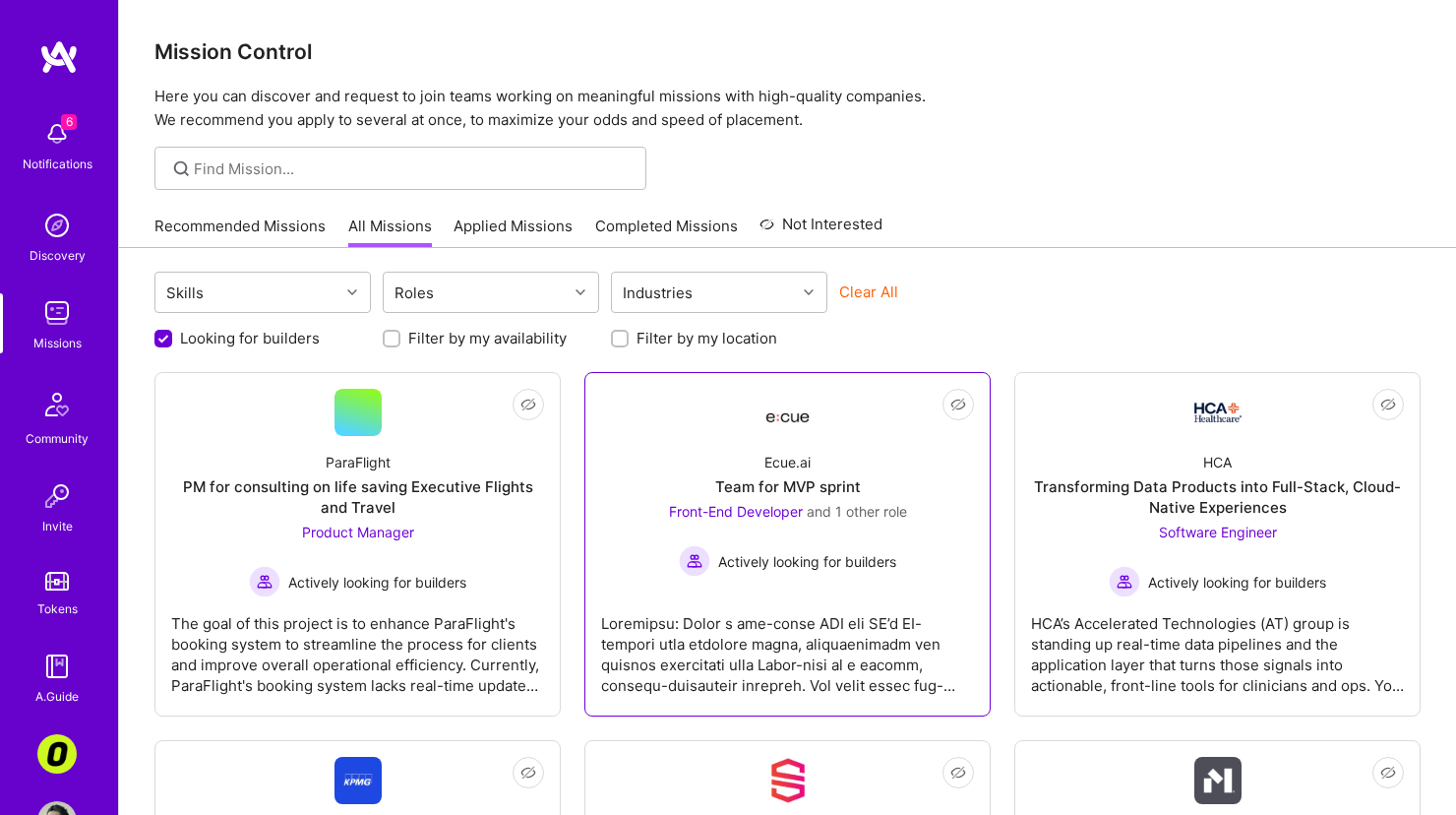 click at bounding box center (787, 647) 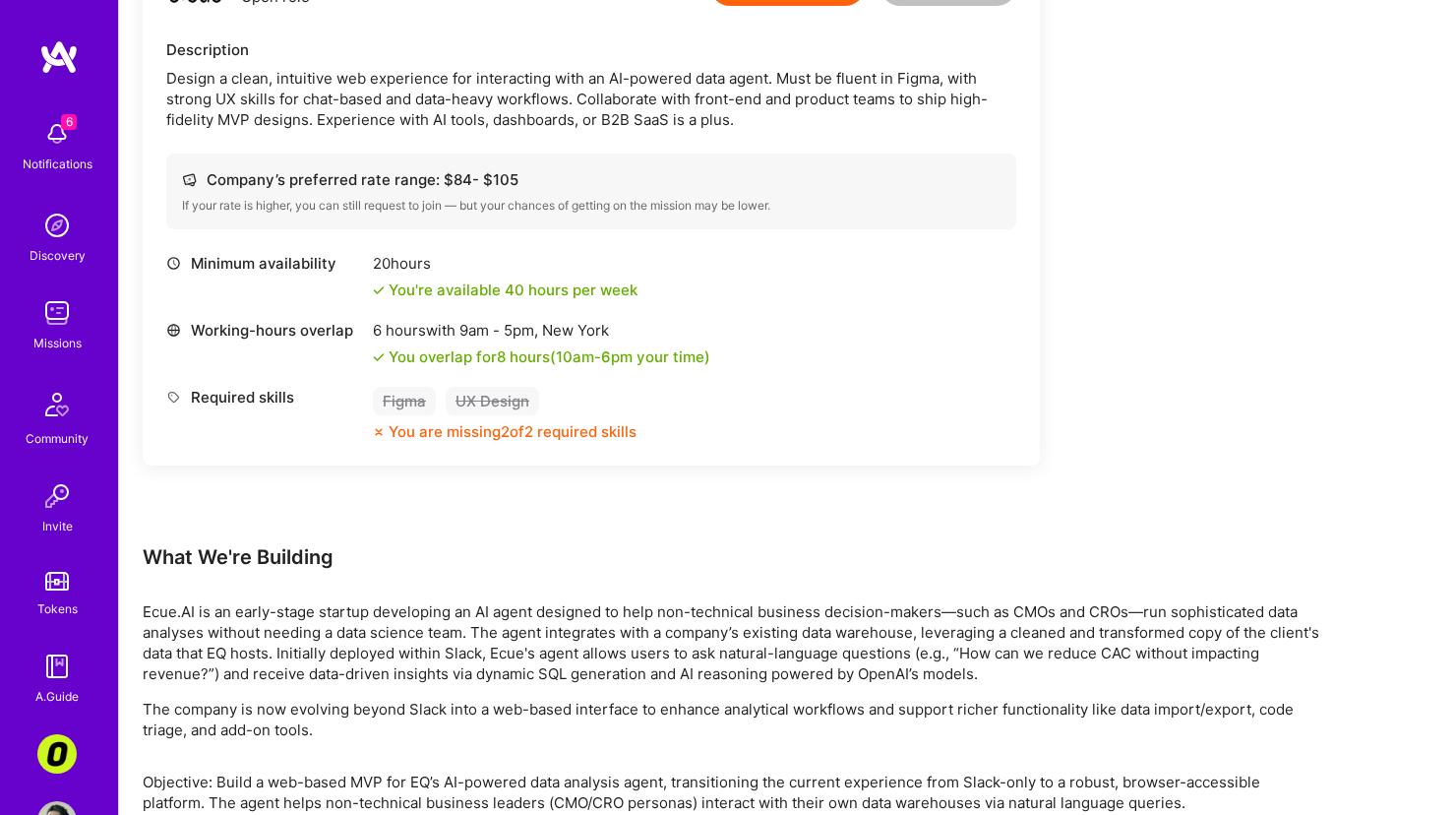 scroll, scrollTop: 1512, scrollLeft: 0, axis: vertical 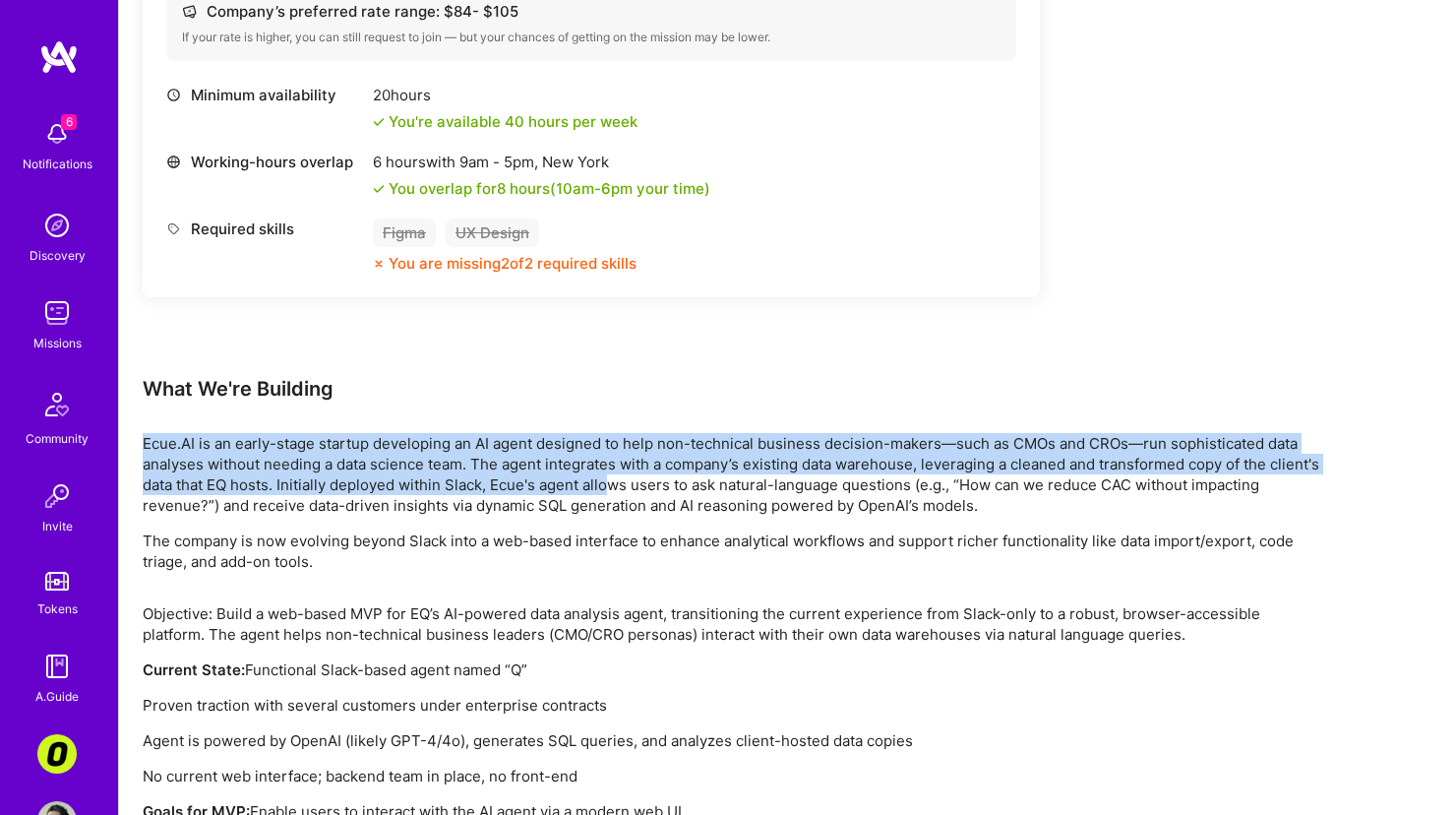 drag, startPoint x: 661, startPoint y: 422, endPoint x: 668, endPoint y: 489, distance: 67.364679 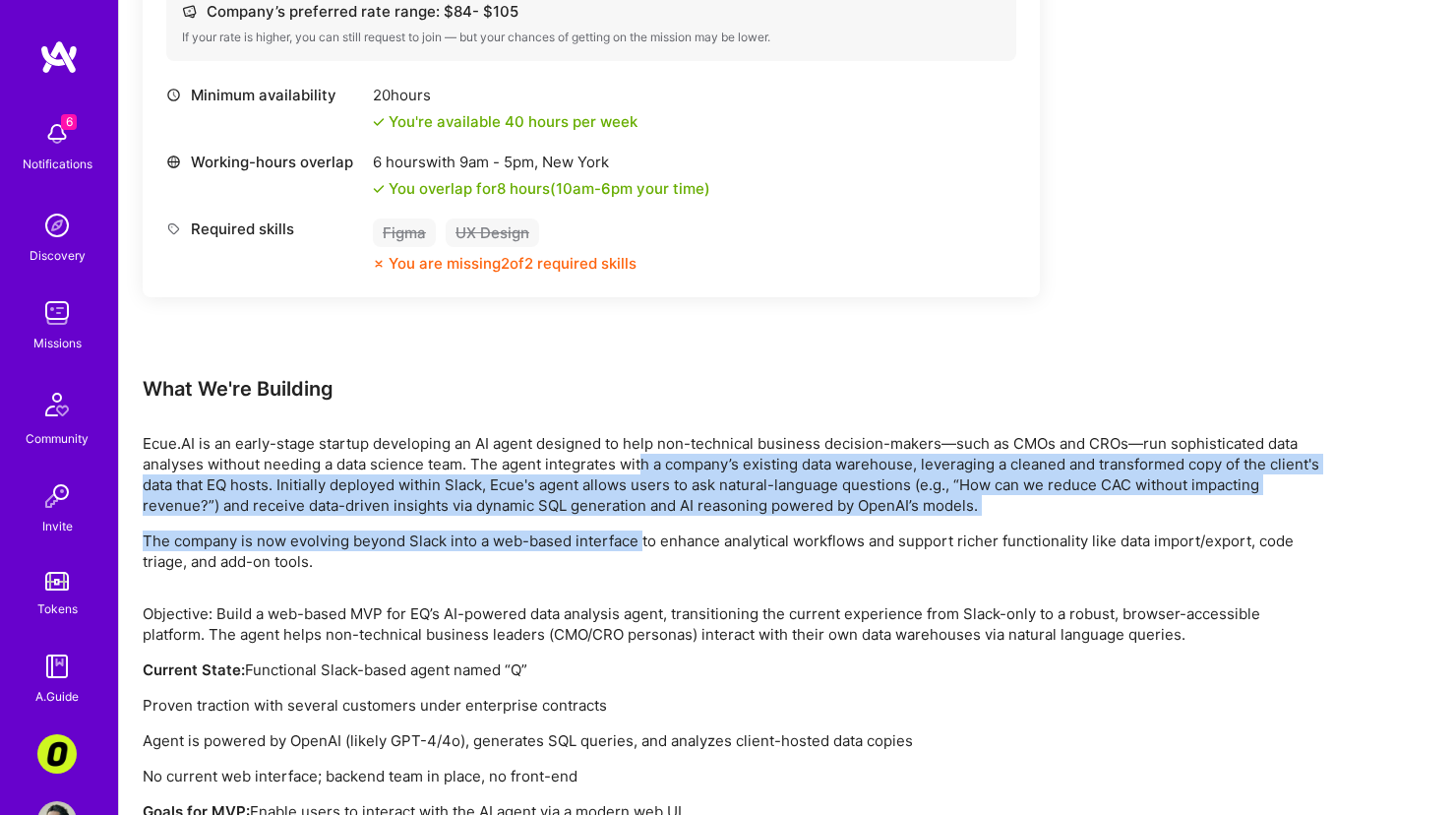 drag, startPoint x: 641, startPoint y: 537, endPoint x: 643, endPoint y: 448, distance: 89.02247 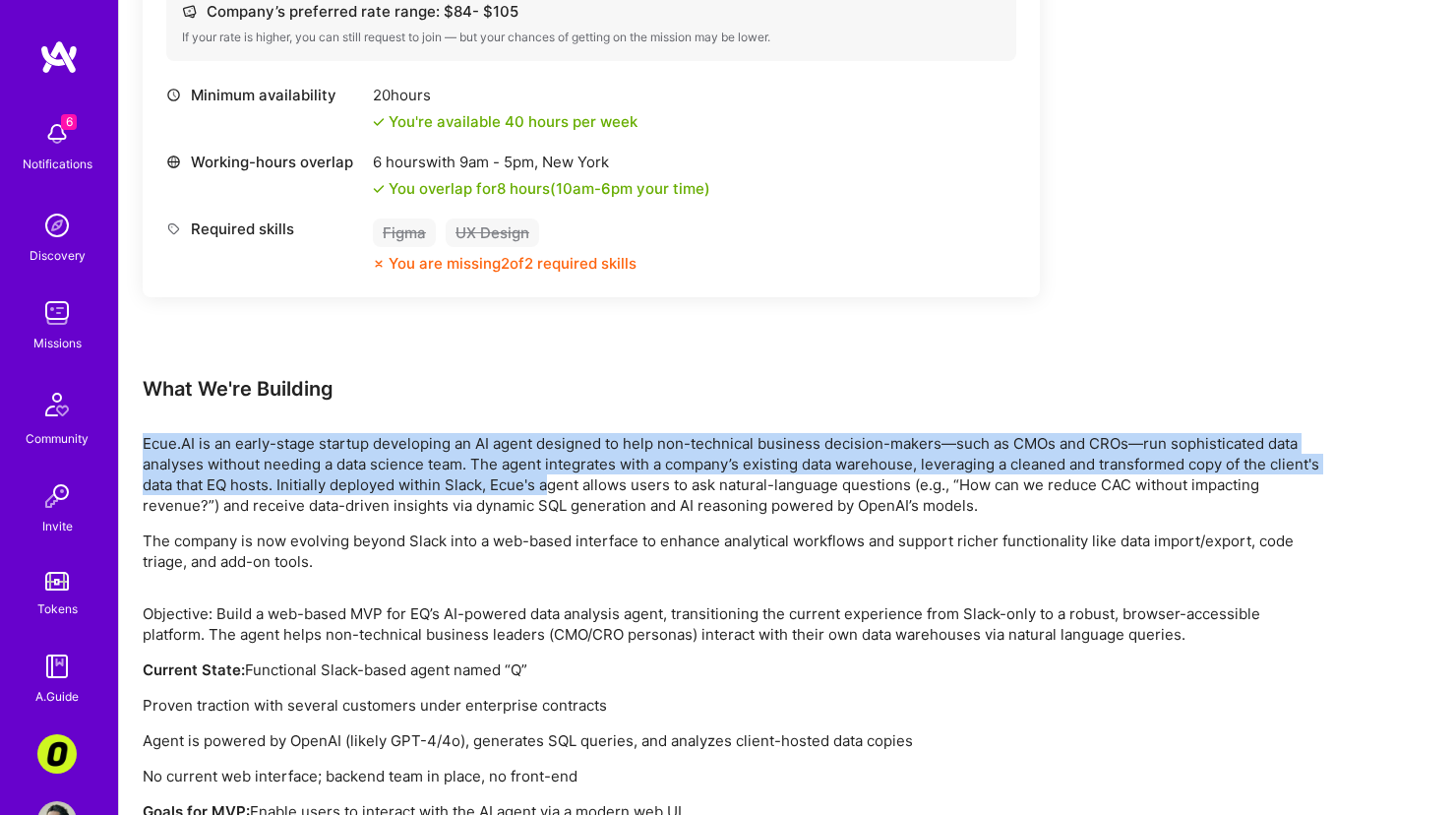 drag, startPoint x: 612, startPoint y: 413, endPoint x: 603, endPoint y: 492, distance: 79.51101 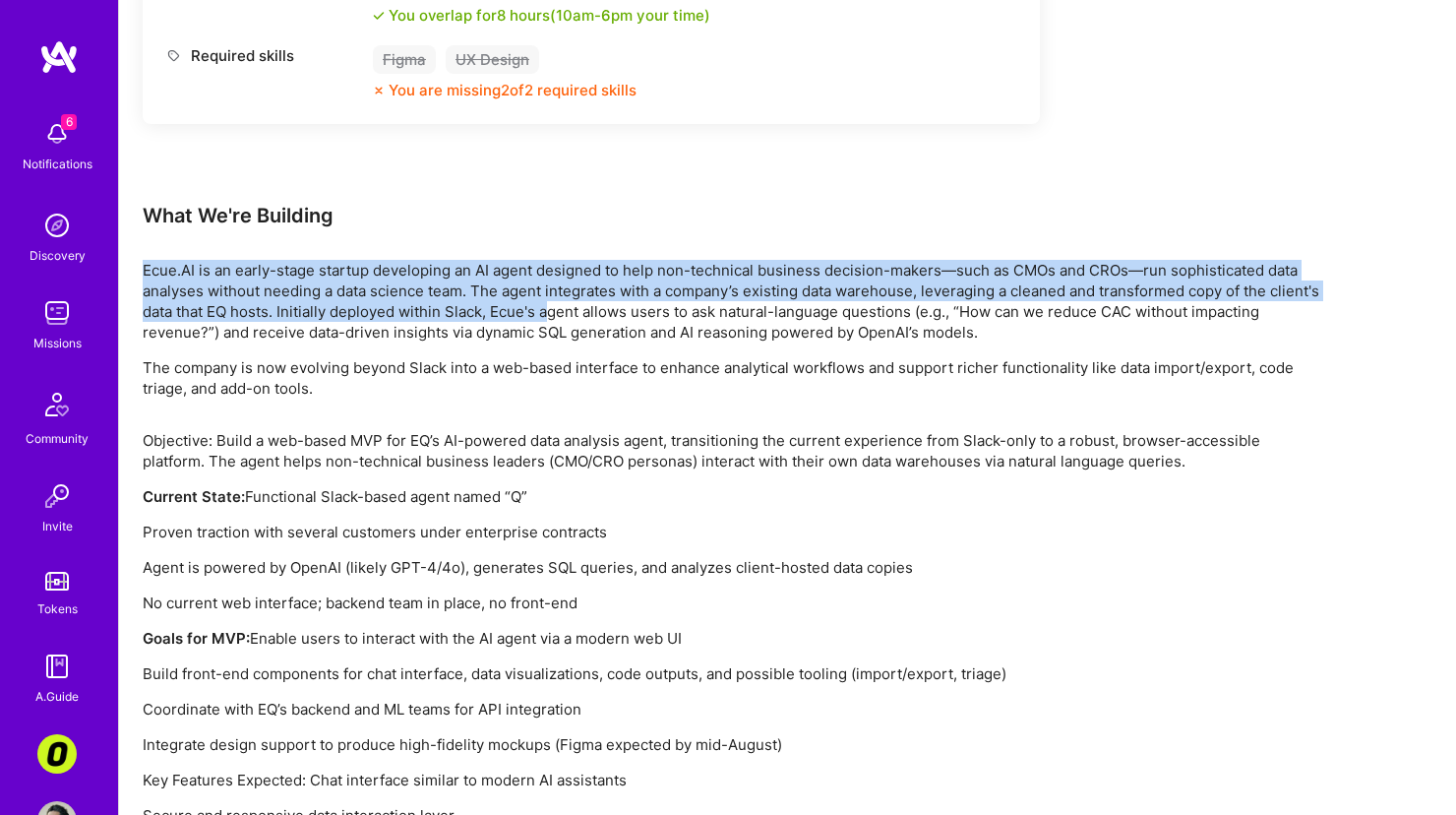 scroll, scrollTop: 1686, scrollLeft: 0, axis: vertical 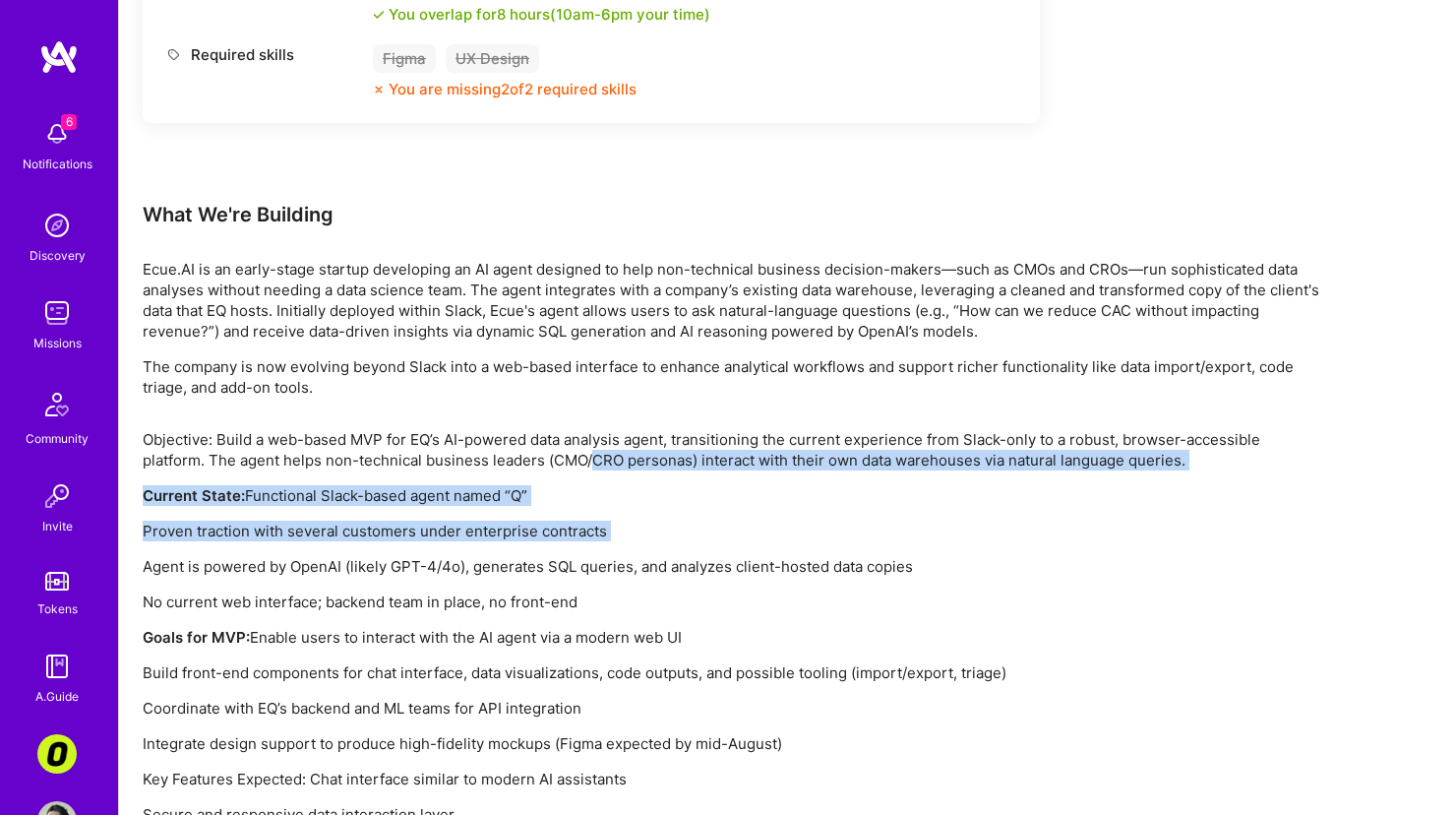 drag, startPoint x: 589, startPoint y: 476, endPoint x: 588, endPoint y: 533, distance: 57.00877 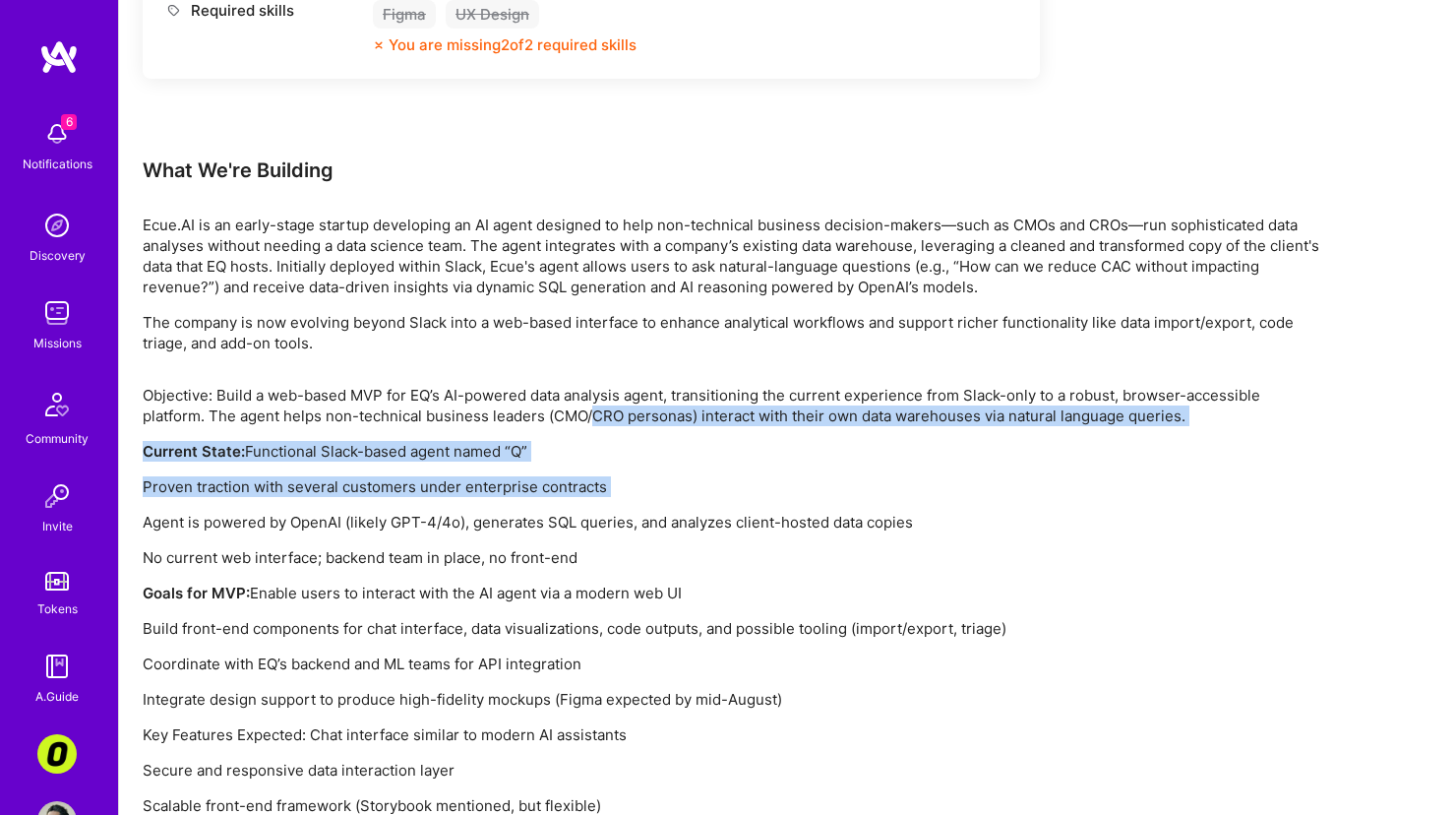 scroll, scrollTop: 1829, scrollLeft: 0, axis: vertical 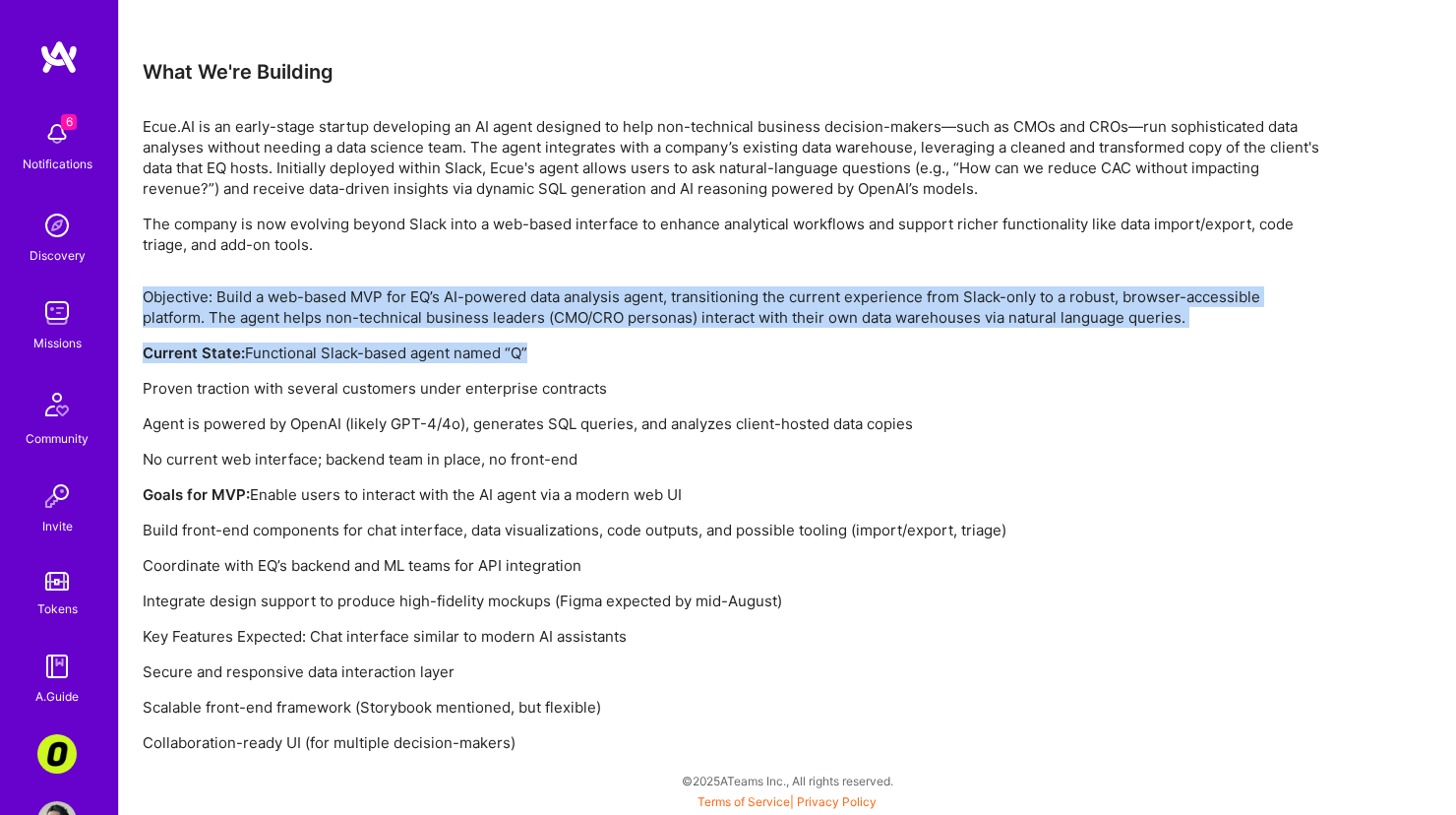 drag, startPoint x: 600, startPoint y: 255, endPoint x: 579, endPoint y: 352, distance: 99.24717 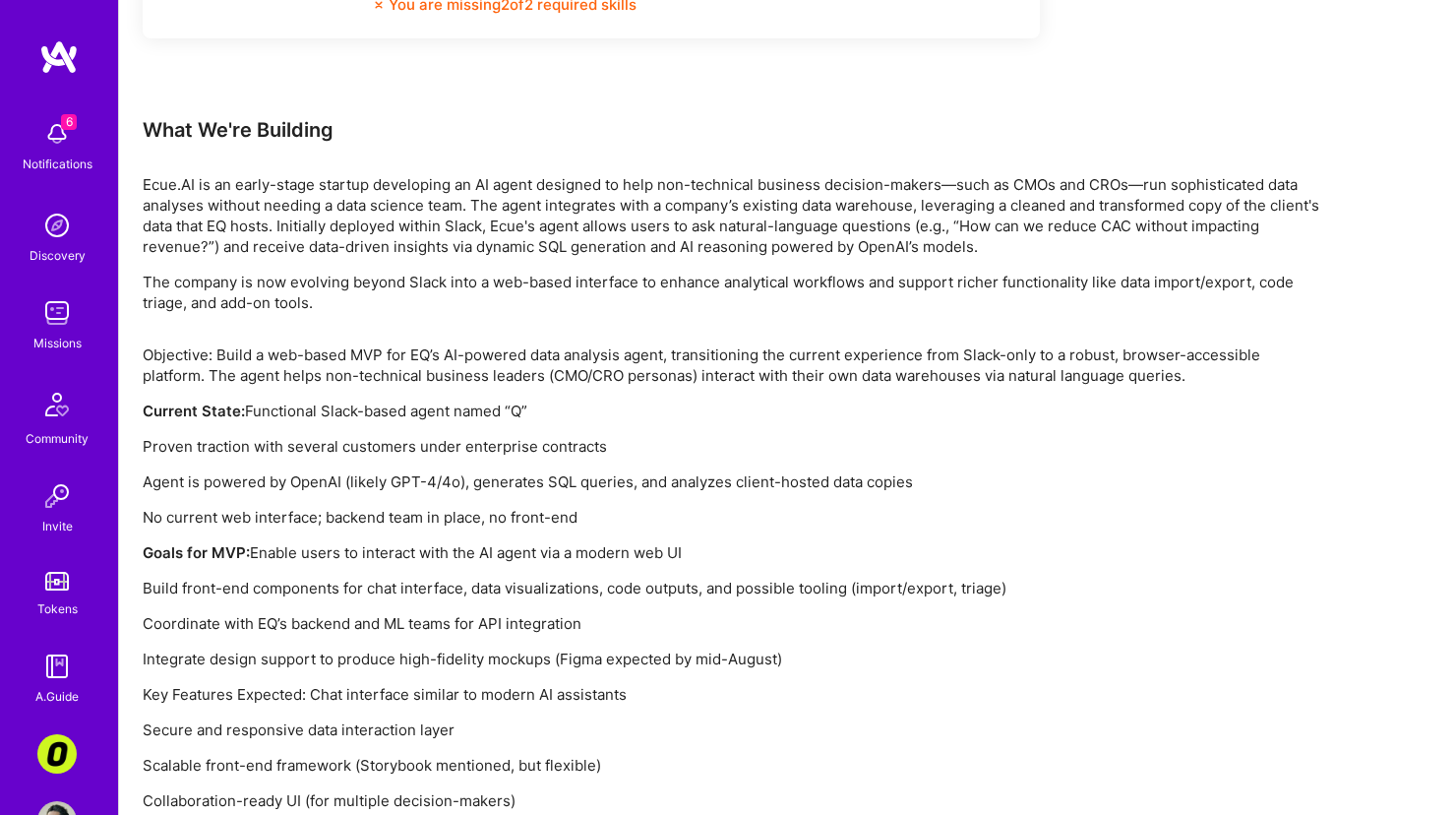 scroll, scrollTop: 1763, scrollLeft: 0, axis: vertical 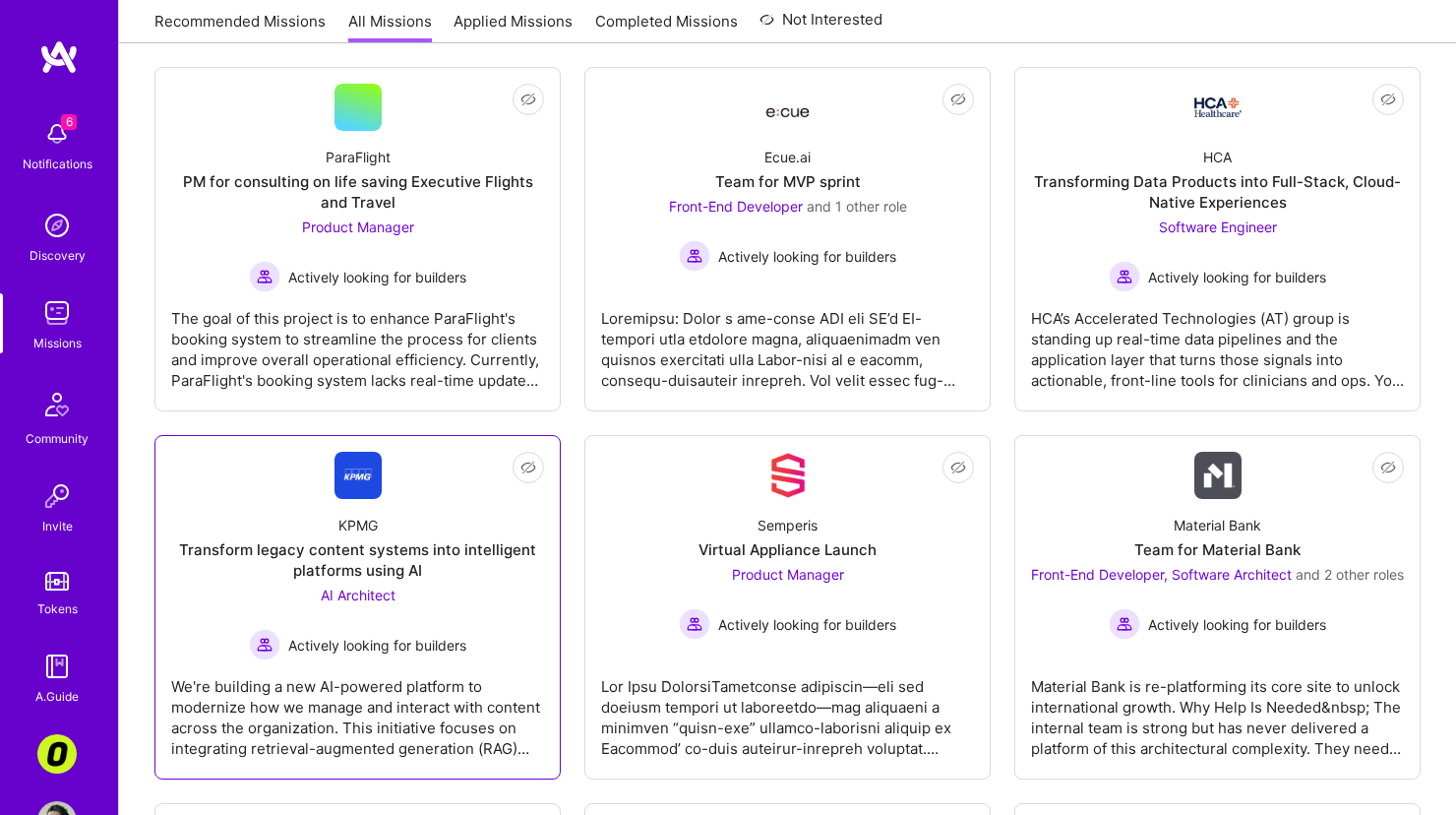 click on "We're building a new AI-powered platform to modernize how we manage and interact with content across the organization. This initiative focuses on integrating retrieval-augmented generation (RAG) pipelines, context engineering, and scalable AI architectures to unify disparate content systems. The goal is to create a flexible foundation that supports smarter internal workflows—particularly in areas like audit—while also enabling future third-party product opportunities. The platform will bring together structured and unstructured content through semantic search, vector databases, and orchestration tools to deliver context-aware insights." at bounding box center [357, 710] 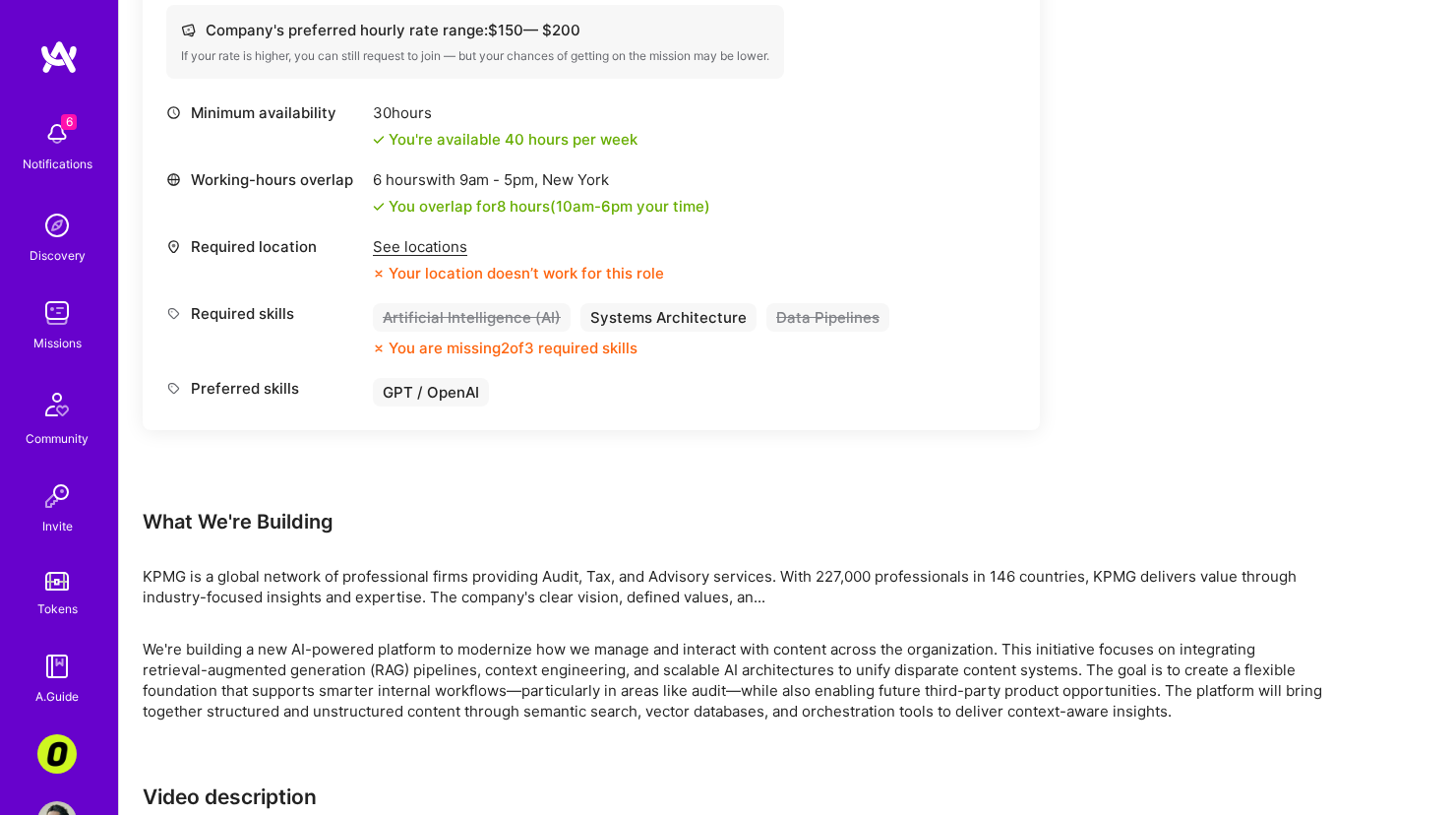 scroll, scrollTop: 787, scrollLeft: 0, axis: vertical 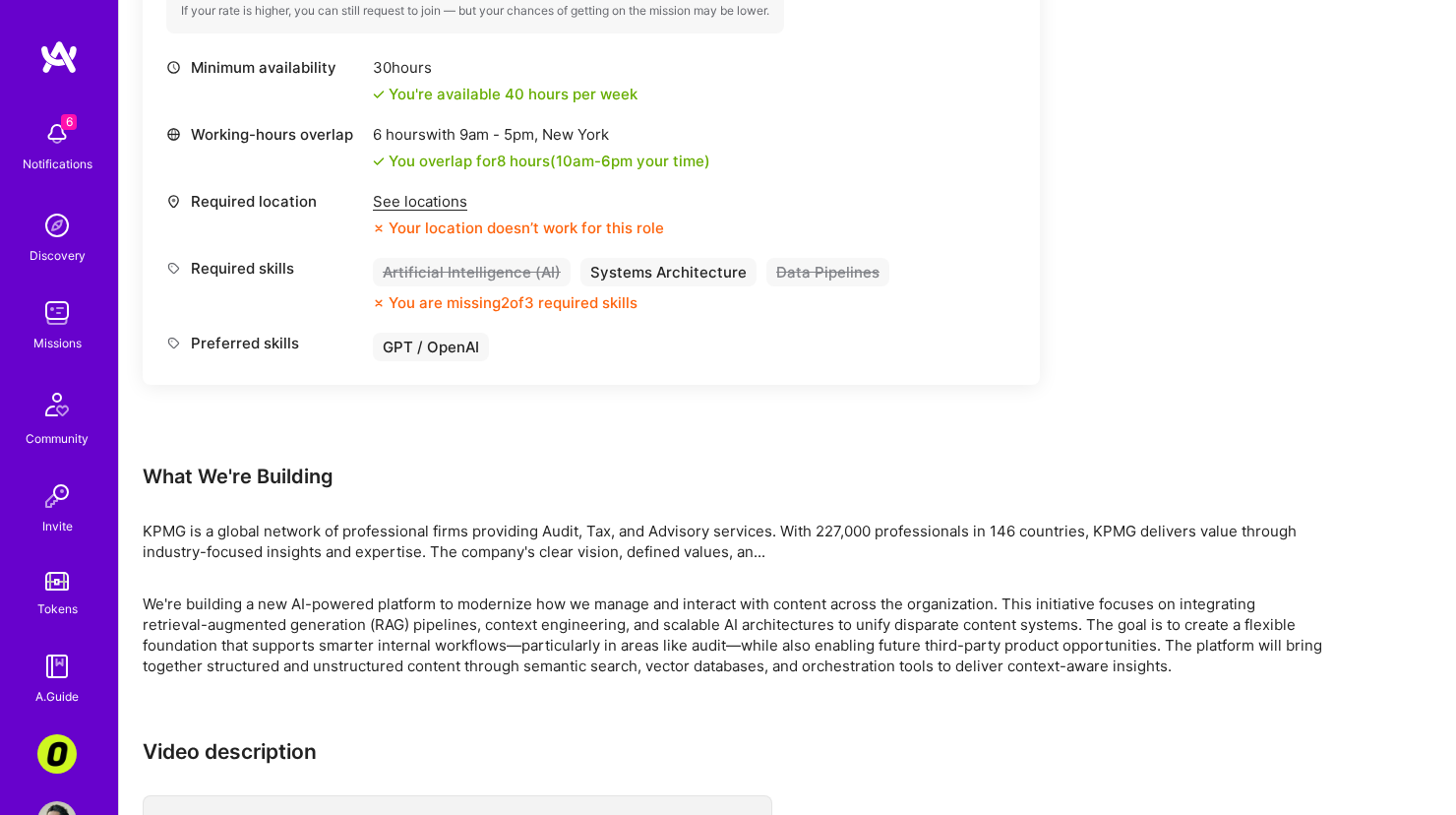 click on "See locations" at bounding box center (518, 201) 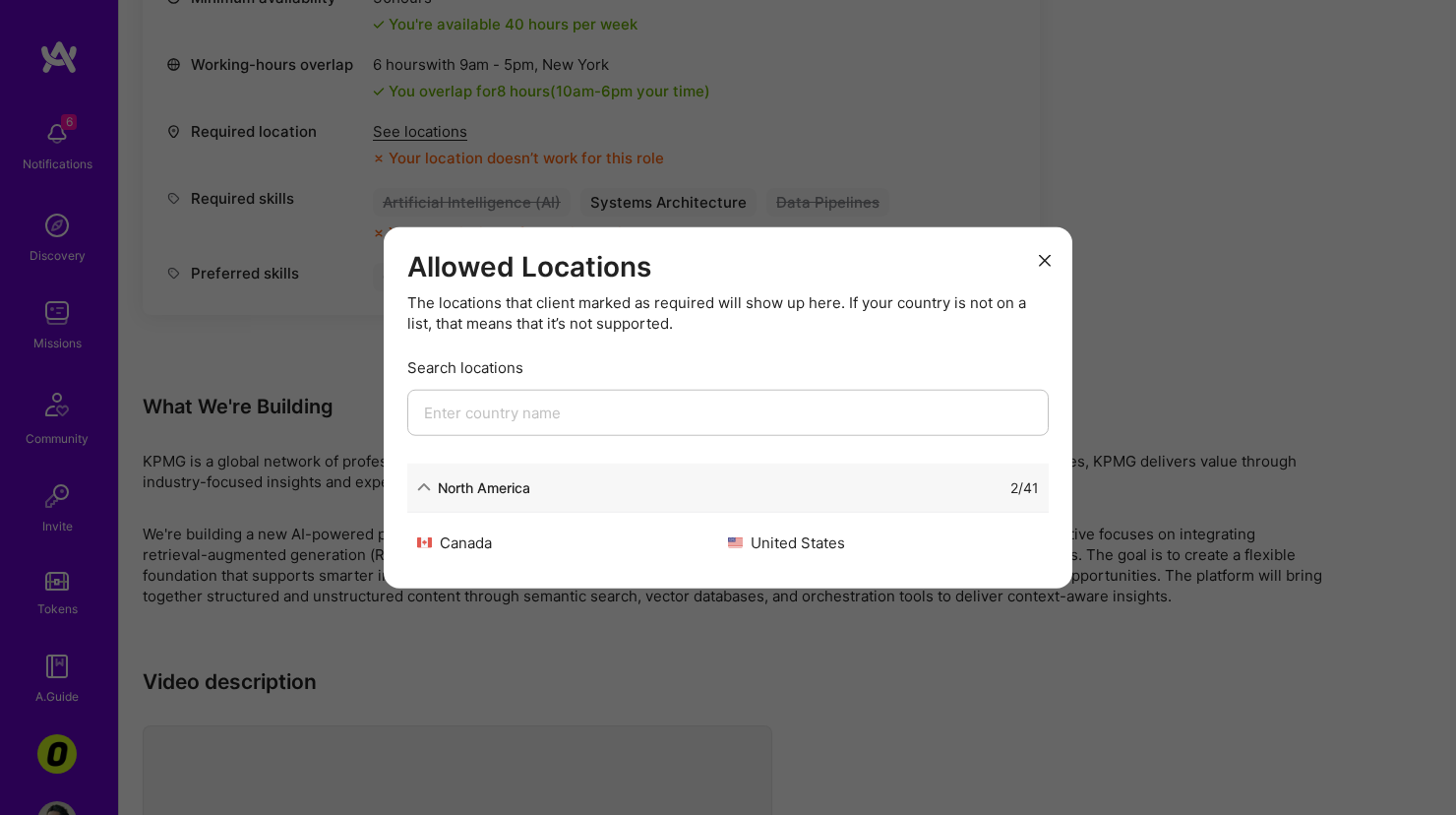 scroll, scrollTop: 979, scrollLeft: 0, axis: vertical 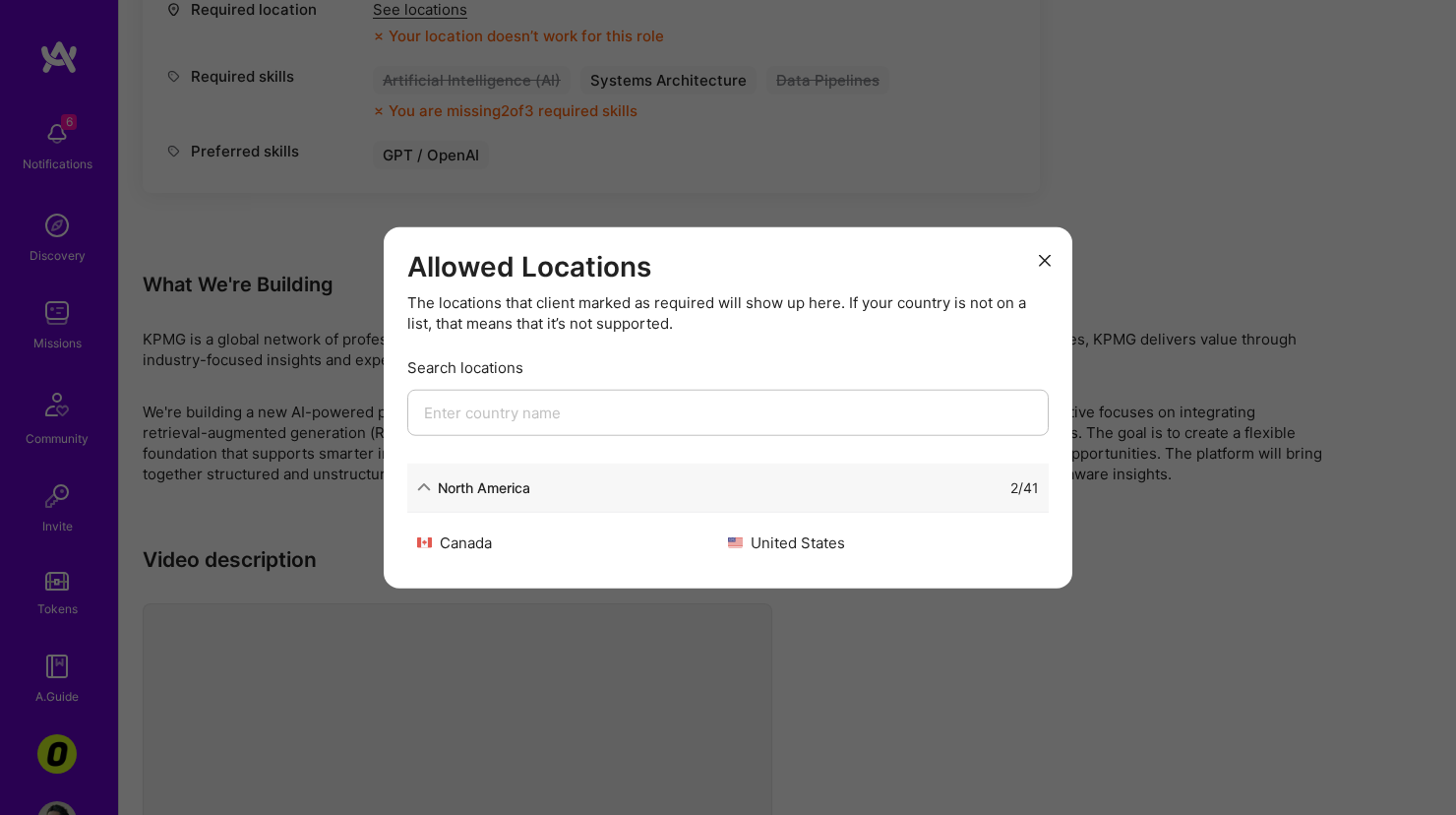 drag, startPoint x: 1043, startPoint y: 261, endPoint x: 1029, endPoint y: 269, distance: 16.124515 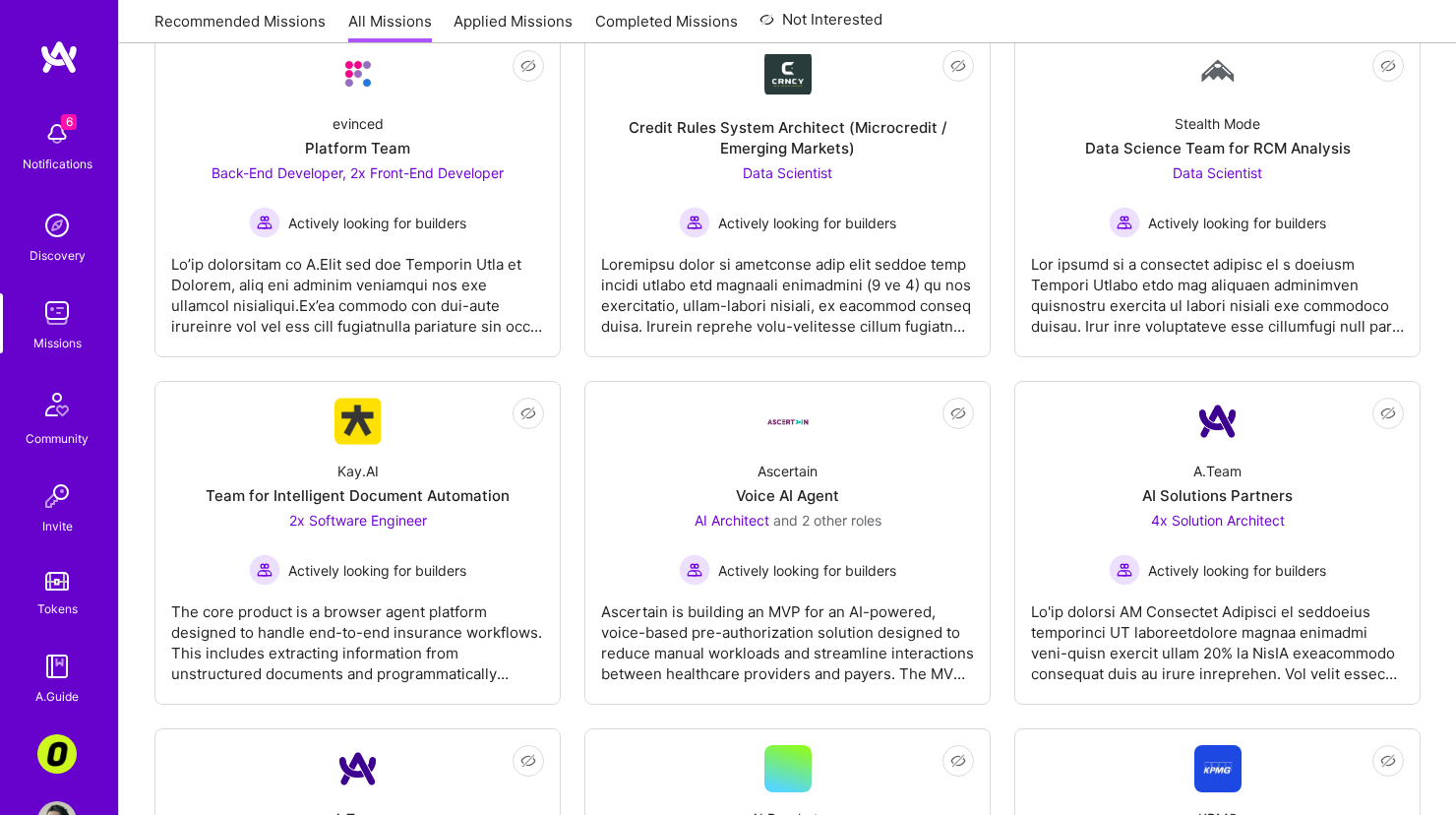 scroll, scrollTop: 1484, scrollLeft: 0, axis: vertical 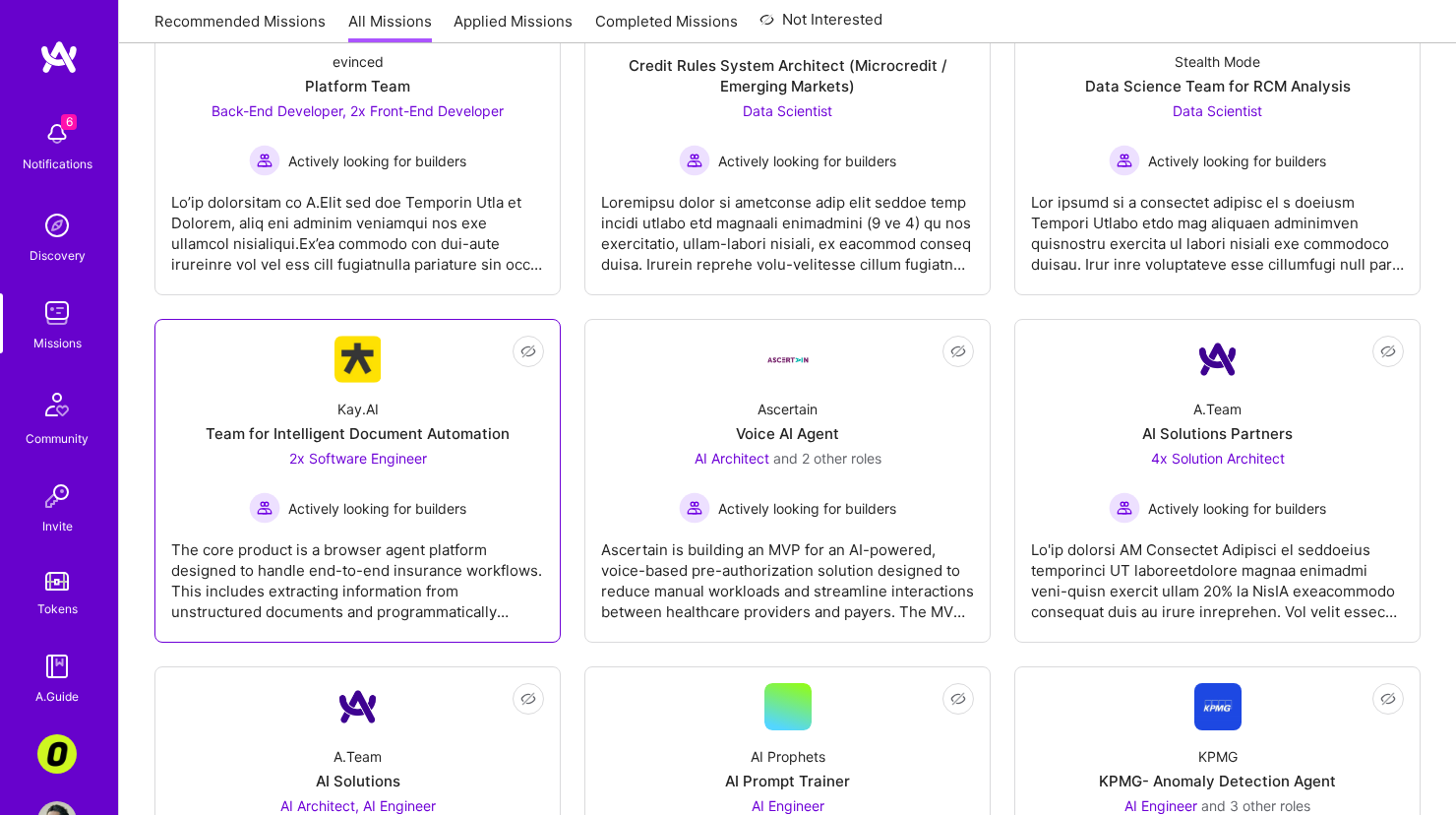 click on "The core product is a browser agent platform designed to handle end-to-end insurance workflows. This includes extracting information from unstructured documents and programmatically interacting with poorly designed, legacy insurance portals to input structured data. Their solution relies on a combination of large language models (primarily OpenAI's models such as those behind ChatGPT Operator and Gemini), computer vision models, and robust Python-based backend logic. The solution also uses browser automation technologies such as Playwright, and Puppeteer. The system incorporates a human-in-the-loop mechanism to ensure accuracy when the AI is uncertain. The company is scaling fast, with strong product-market fit and increasing customer demand, requiring engineering support across ML, full-stack, and forward-deployed engineering roles." at bounding box center [357, 573] 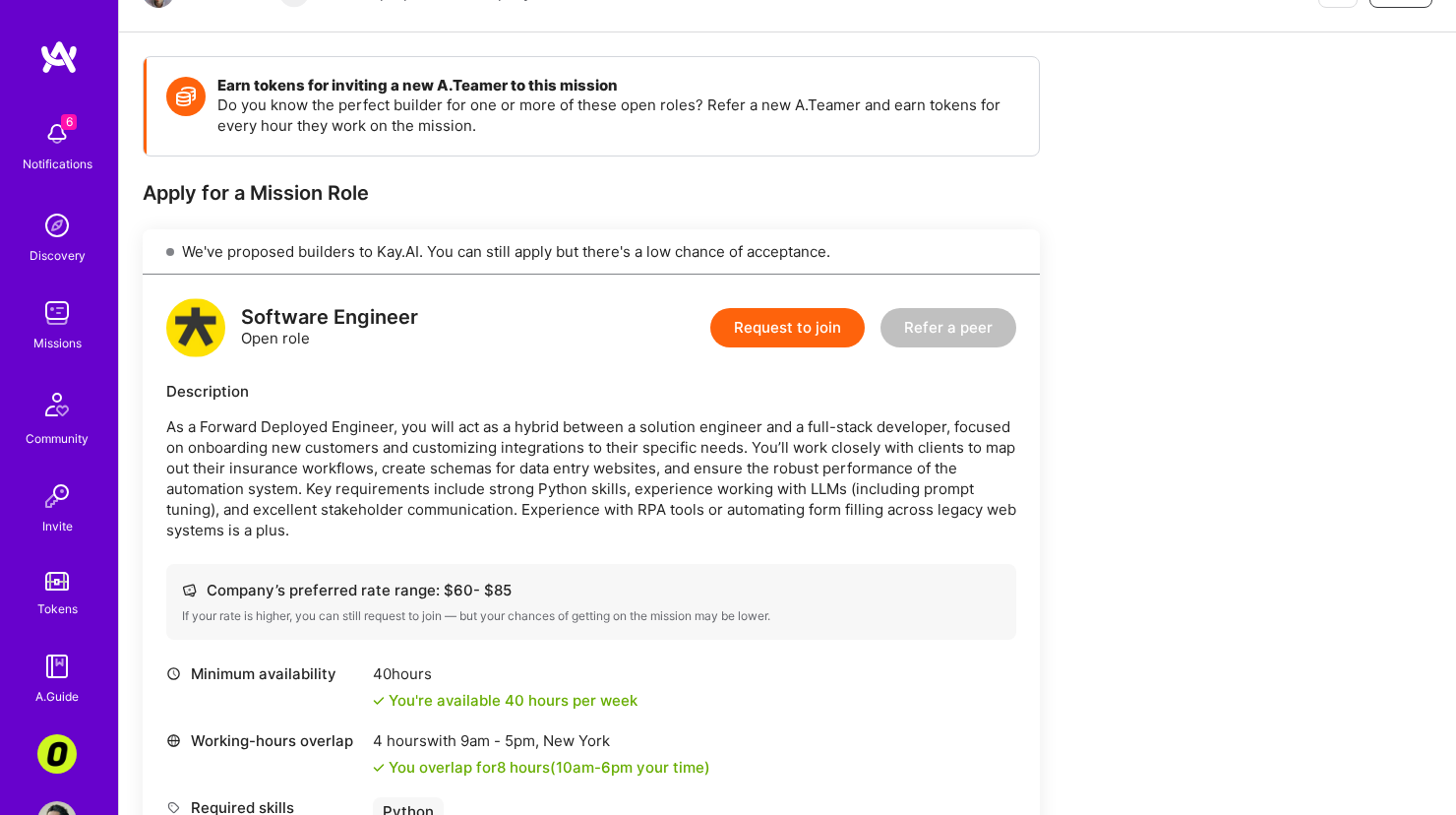 scroll, scrollTop: 319, scrollLeft: 0, axis: vertical 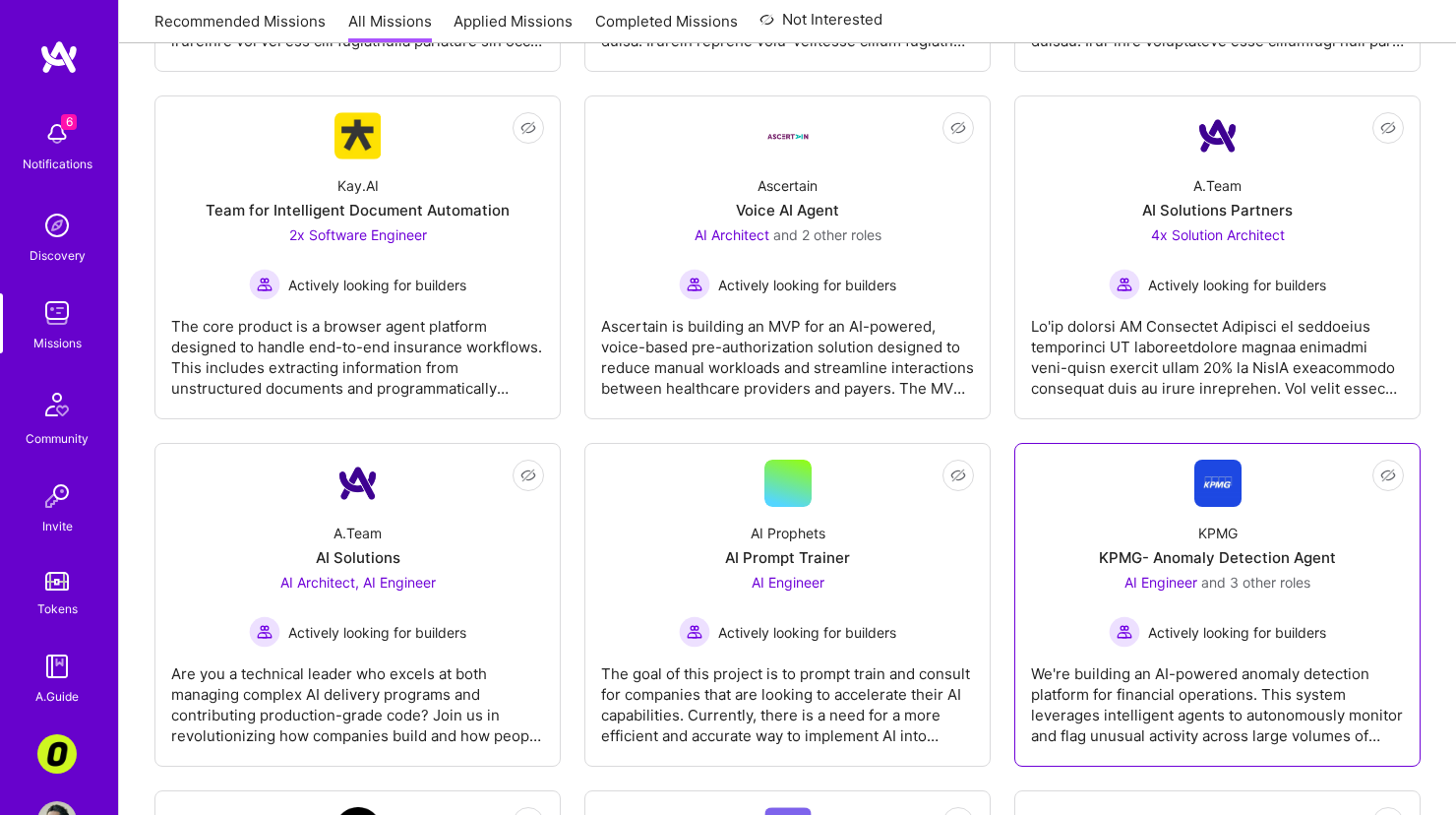 click on "We're building an AI-powered anomaly detection platform for financial operations. This system leverages intelligent agents to autonomously monitor and flag unusual activity across large volumes of financial data. The platform blends rule-based logic with machine learning to deliver faster insights, reduce false positives, and assist finance professionals in identifying issues proactively. The client, KPMG, is piloting this technology to enhance audit quality, automate risk review, and streamline reconciliation tasks. Our goal is to bring this product to market and scale adoption across the broader finance ecosystem." at bounding box center [1217, 697] 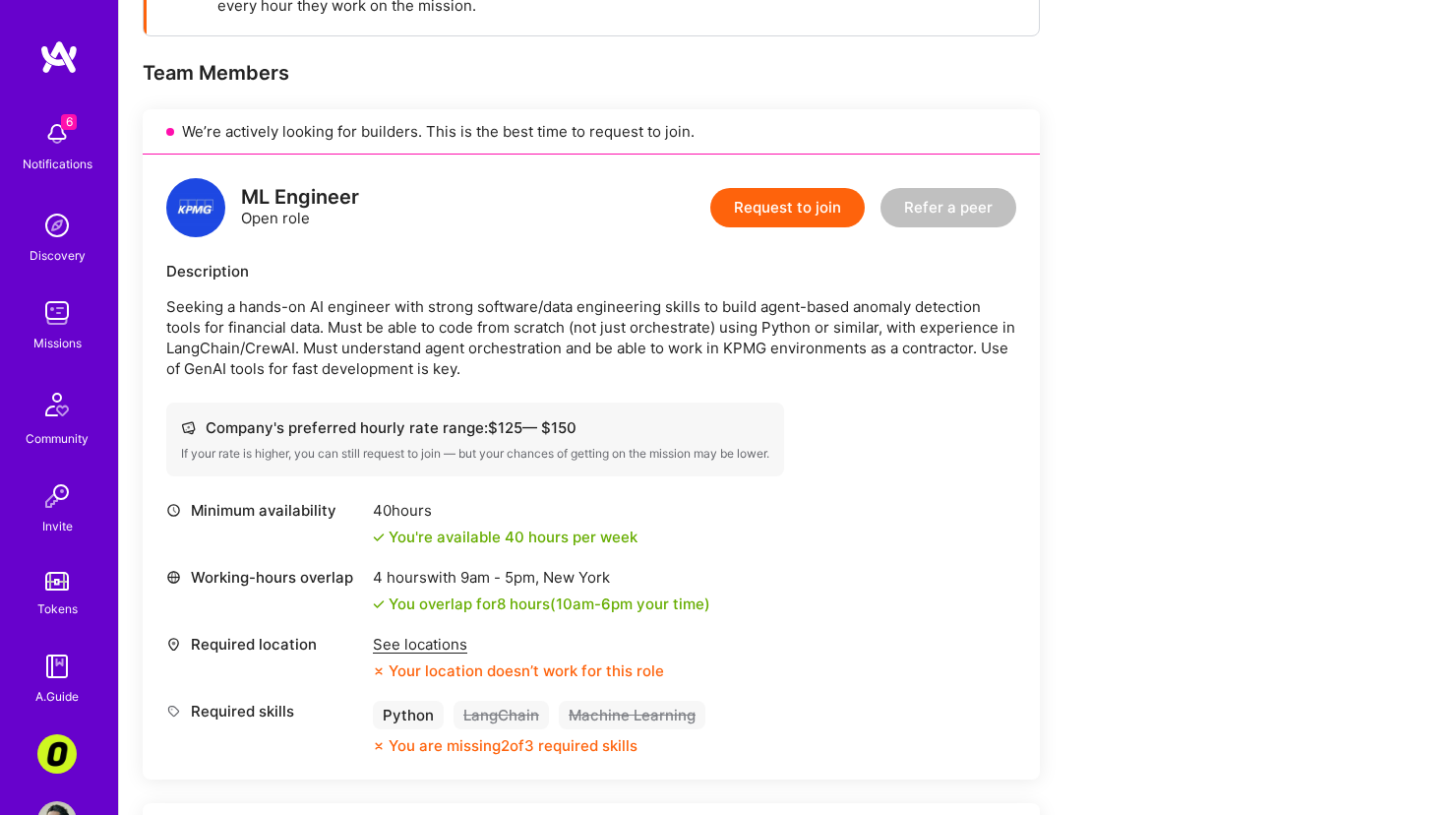 scroll, scrollTop: 356, scrollLeft: 0, axis: vertical 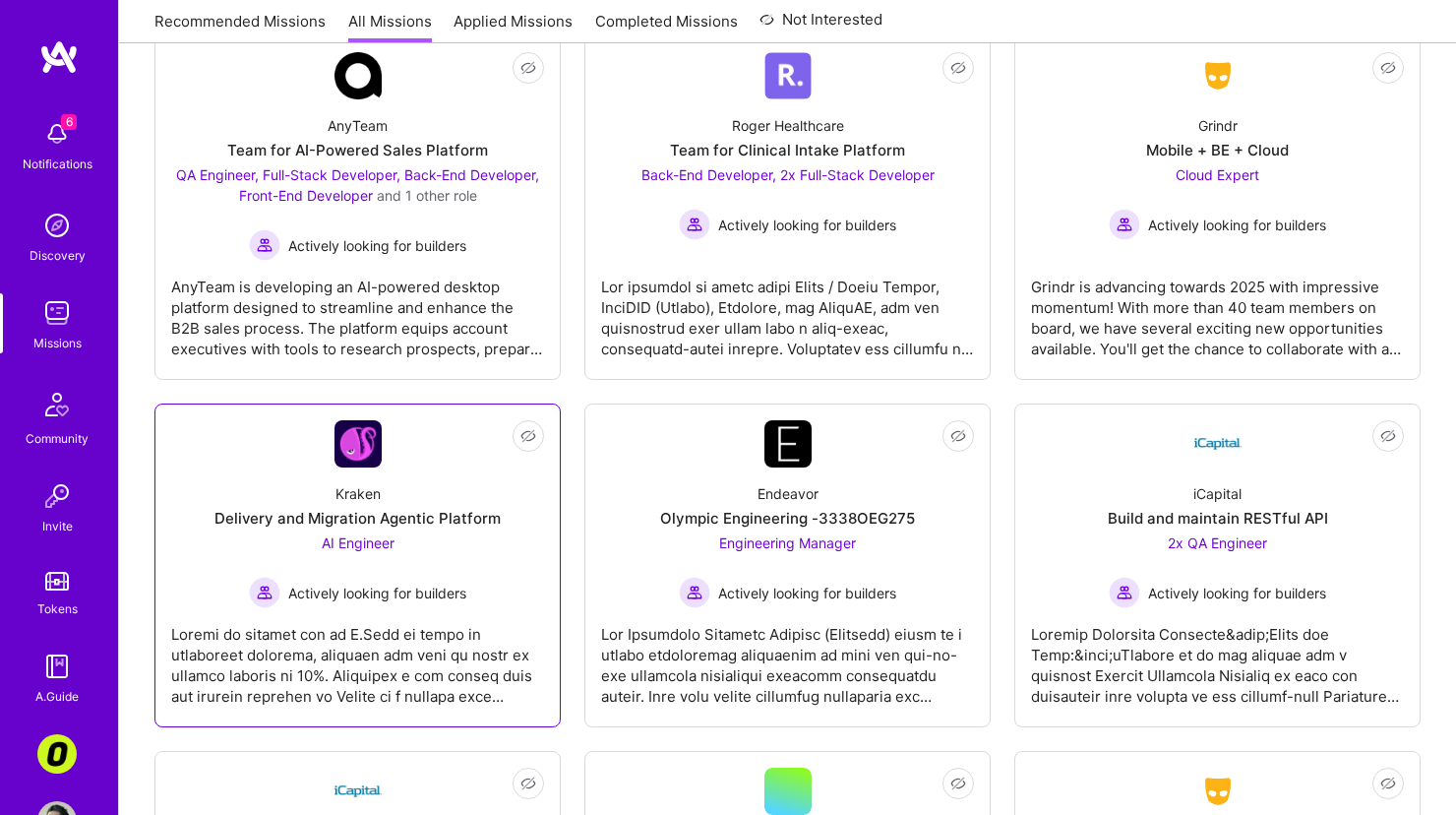 click on "Kraken Delivery and Migration Agentic Platform AI Engineer   Actively looking for builders" at bounding box center (357, 537) 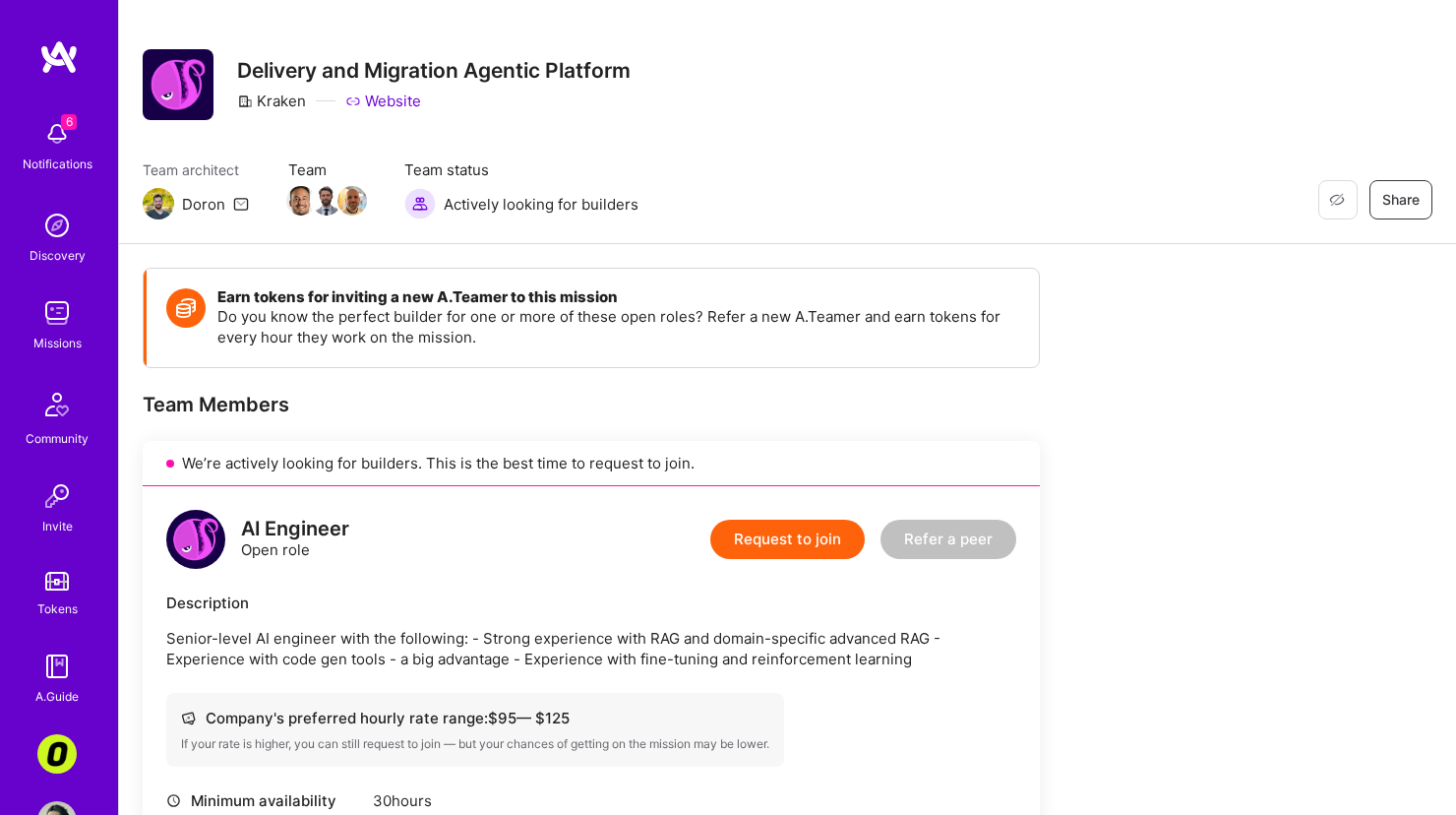scroll, scrollTop: 37, scrollLeft: 0, axis: vertical 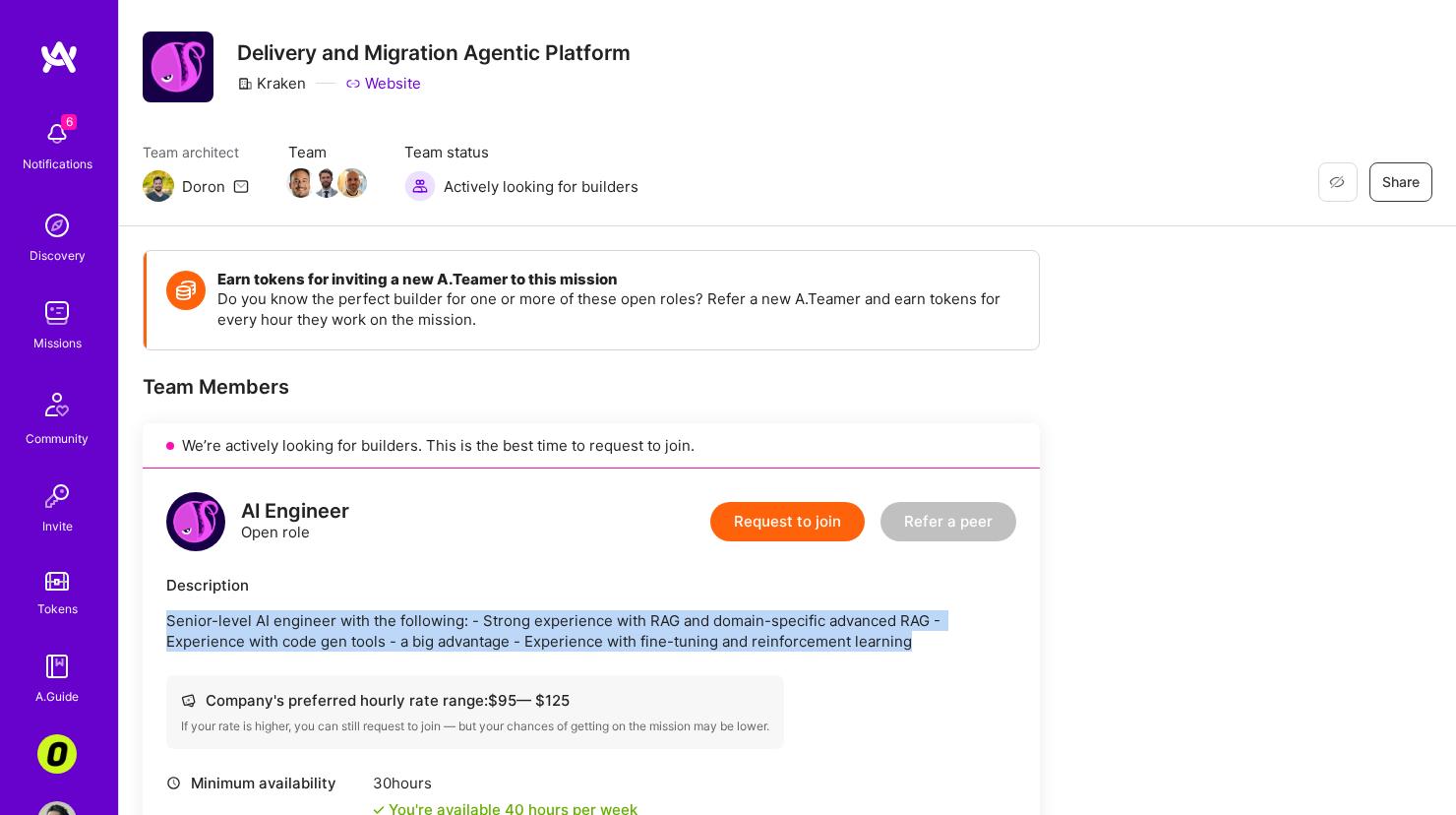 drag, startPoint x: 915, startPoint y: 601, endPoint x: 937, endPoint y: 655, distance: 58.30952 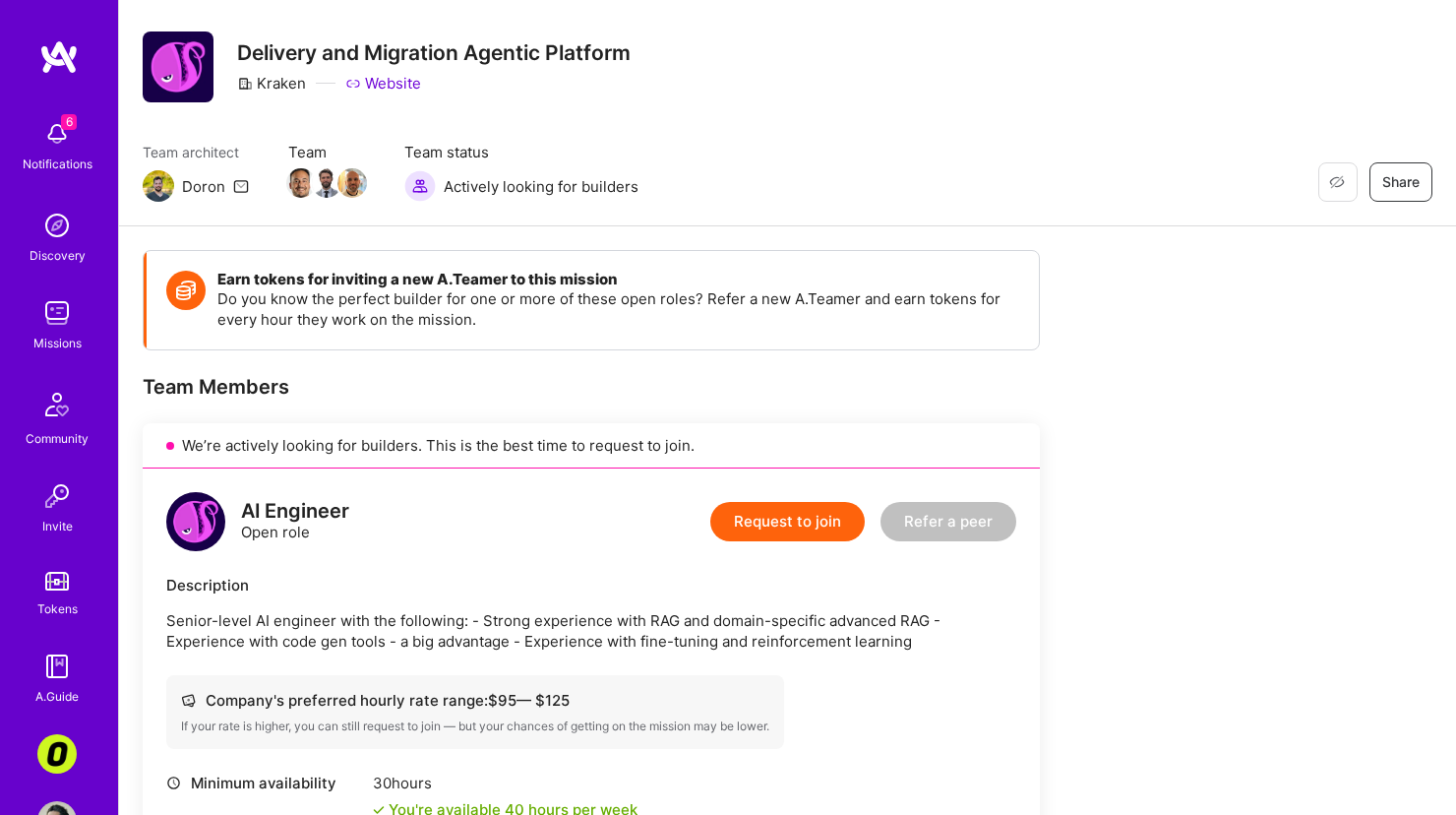 drag, startPoint x: 936, startPoint y: 646, endPoint x: 940, endPoint y: 598, distance: 48.166378 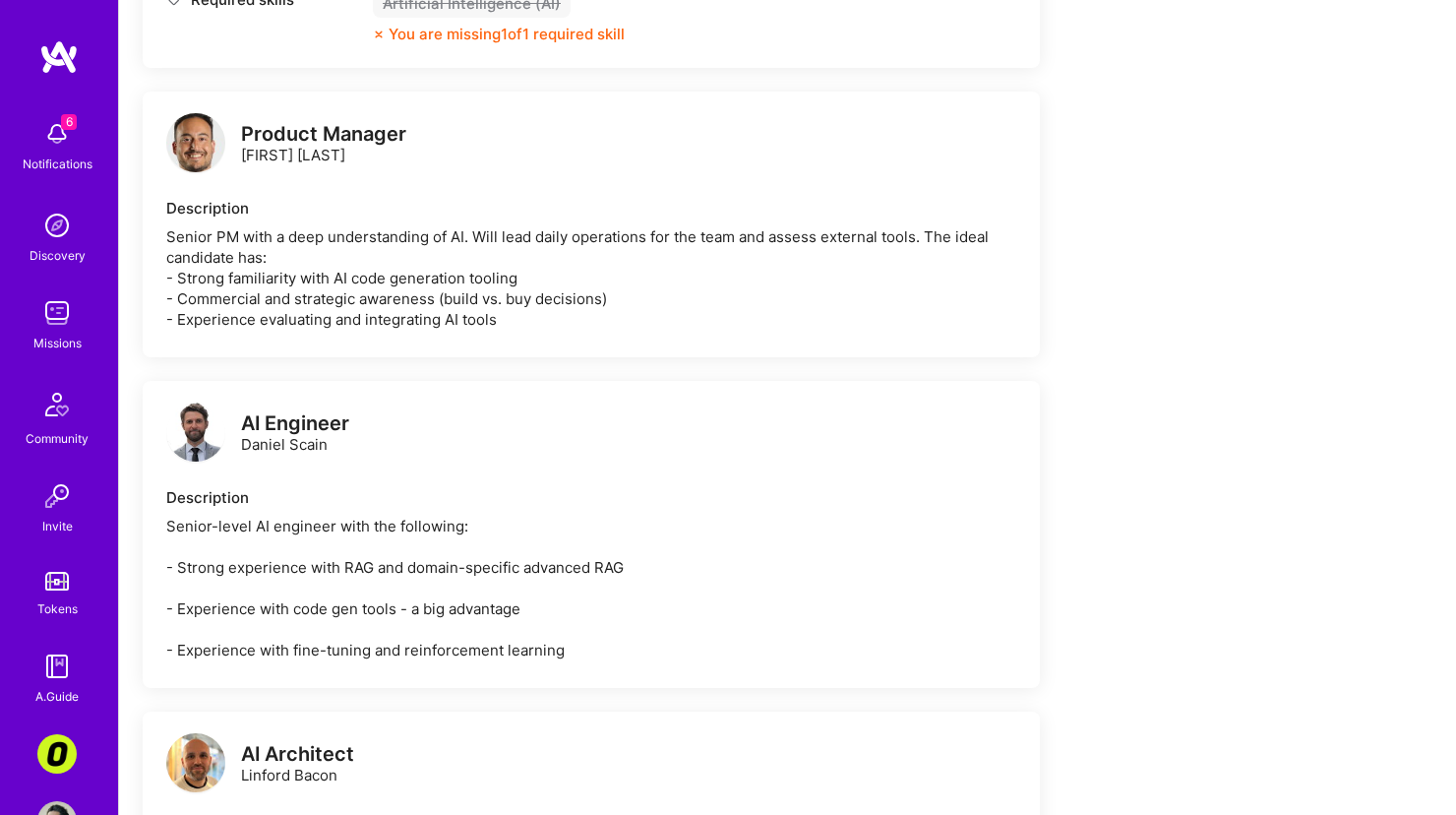 scroll, scrollTop: 393, scrollLeft: 0, axis: vertical 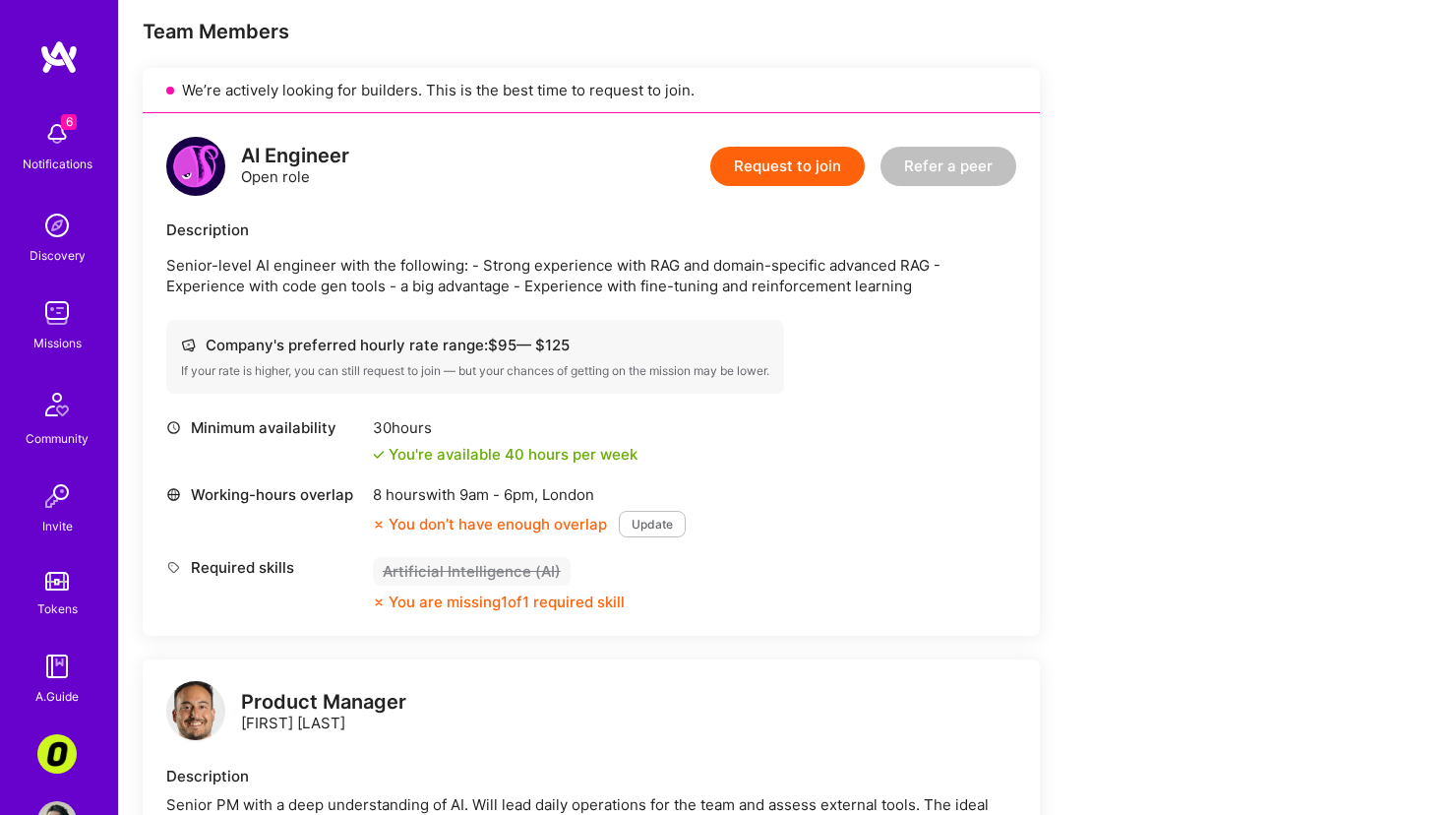 click on "Senior-level AI engineer with the following: - Strong experience with RAG and domain-specific advanced RAG - Experience with code gen tools - a big advantage - Experience with fine-tuning and reinforcement learning" at bounding box center [591, 276] 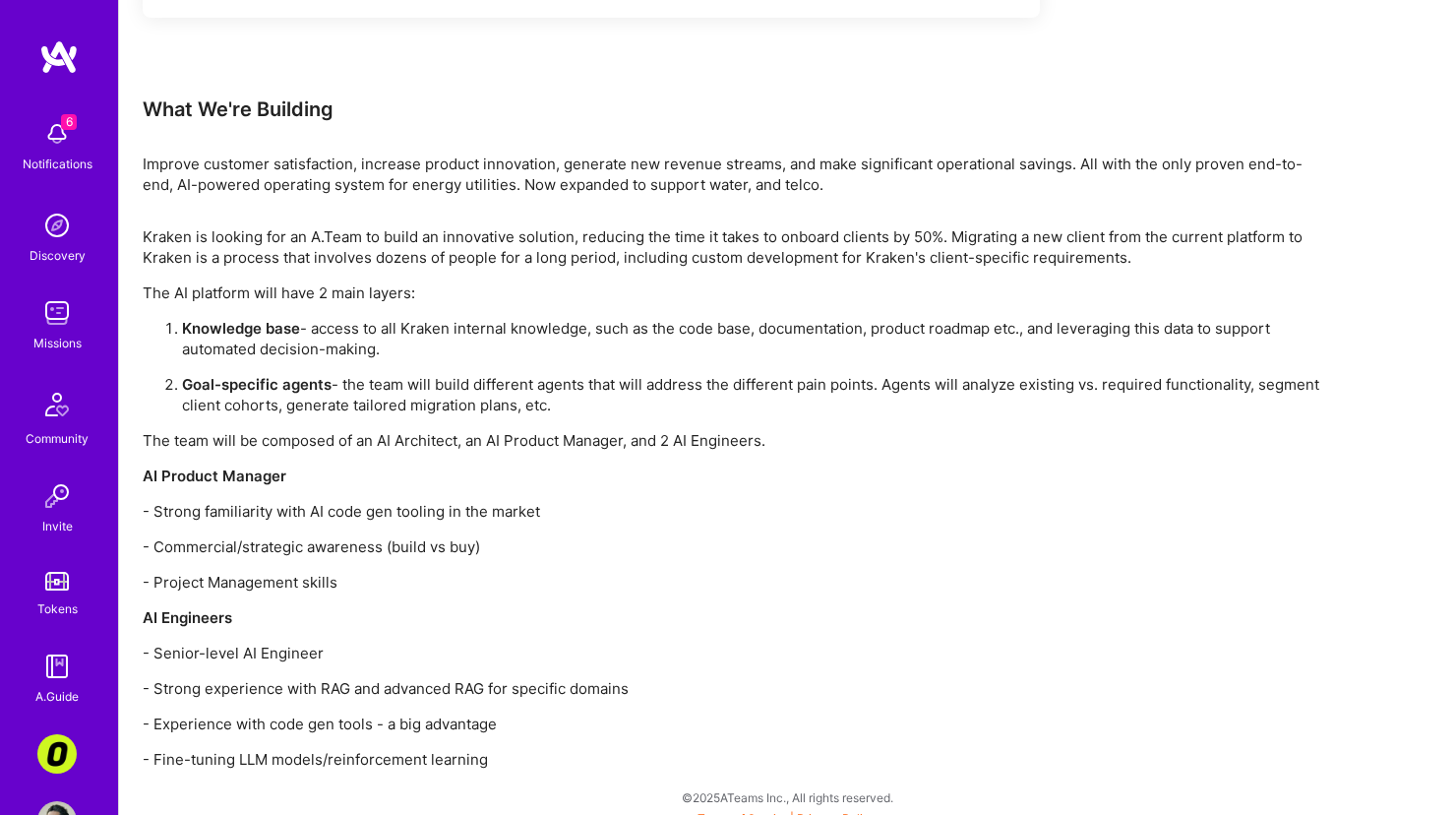 scroll, scrollTop: 1854, scrollLeft: 0, axis: vertical 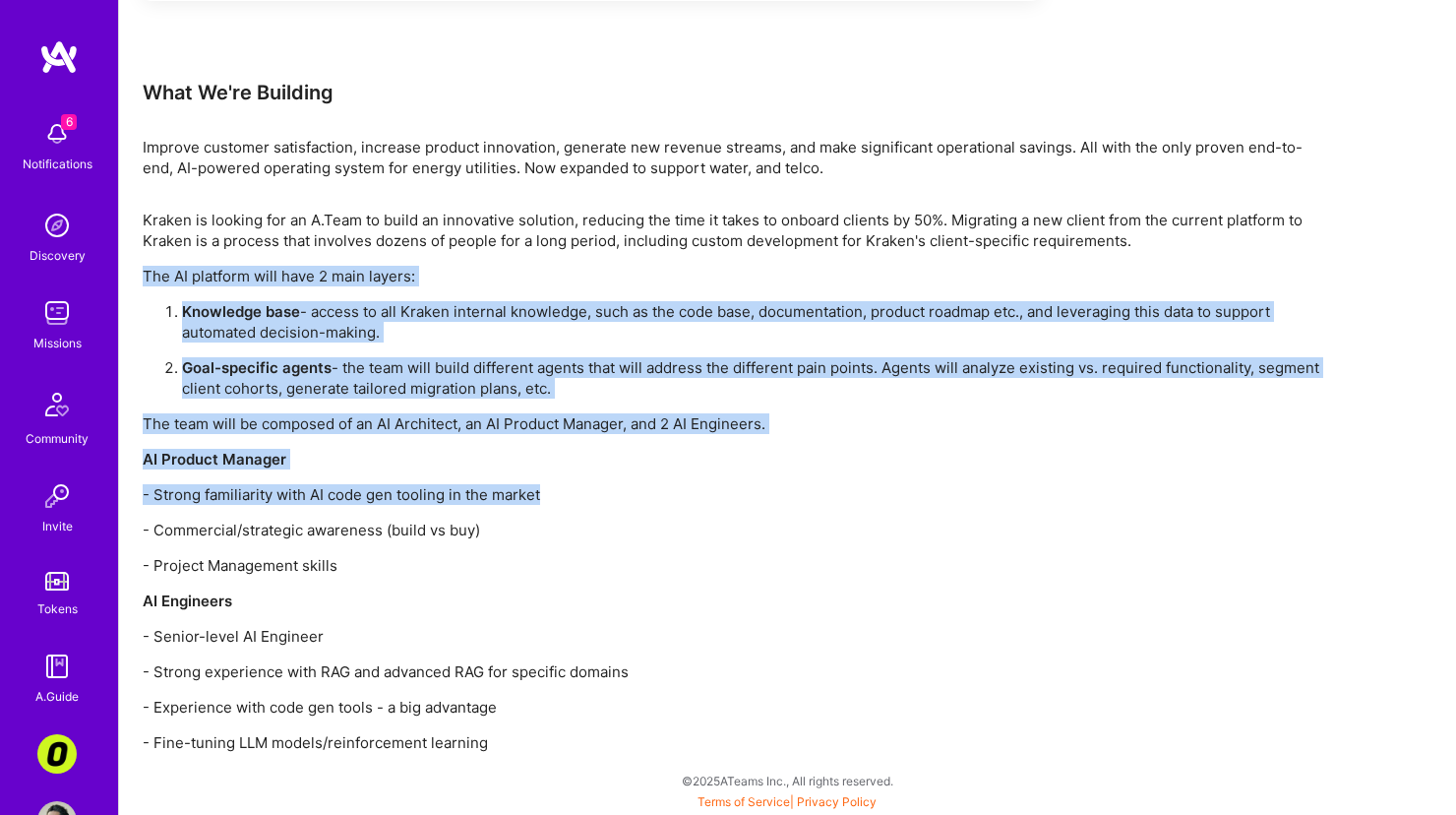drag, startPoint x: 667, startPoint y: 260, endPoint x: 634, endPoint y: 533, distance: 274.98727 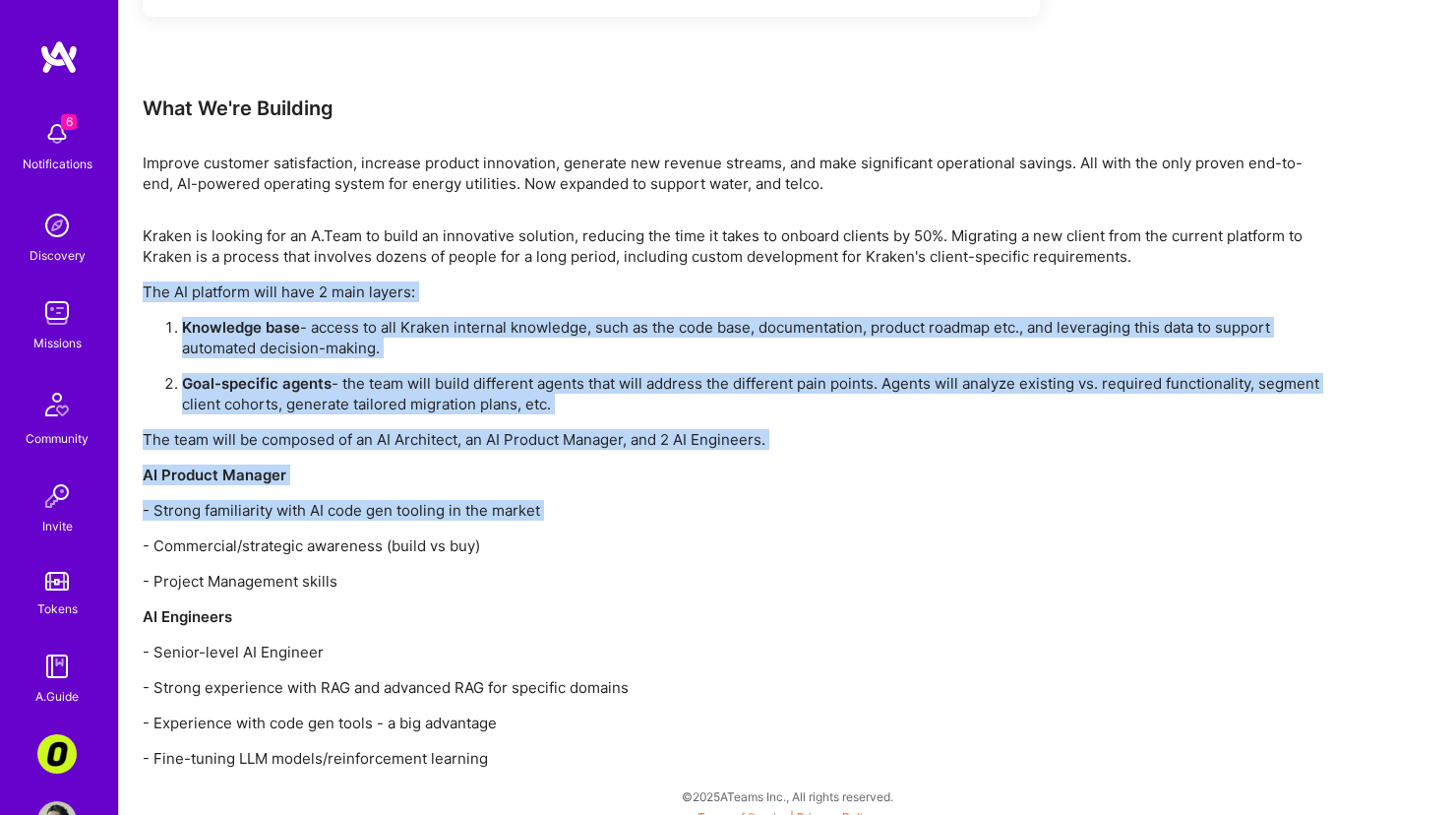 scroll, scrollTop: 1838, scrollLeft: 0, axis: vertical 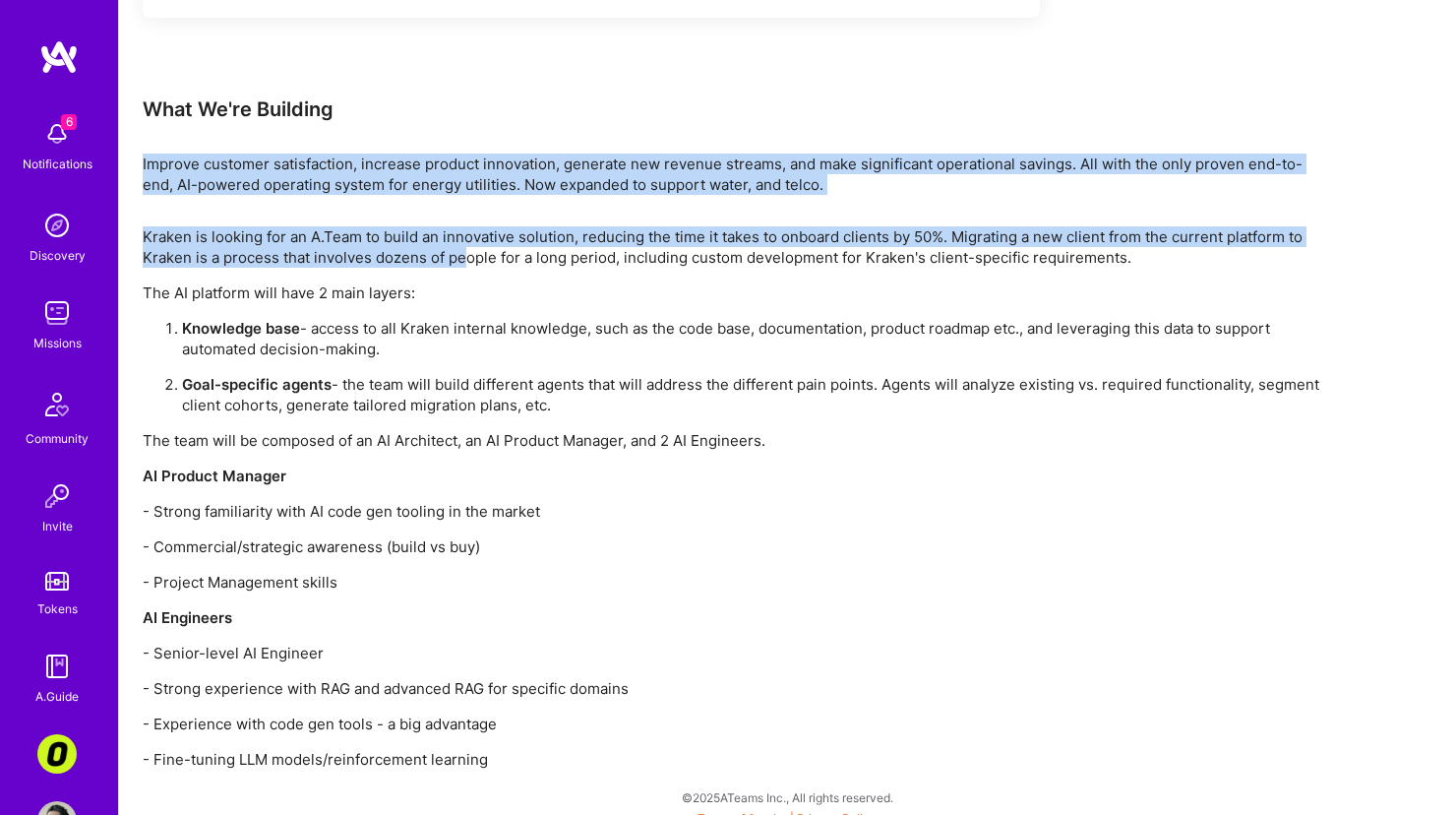 drag, startPoint x: 448, startPoint y: 147, endPoint x: 467, endPoint y: 255, distance: 109.6586 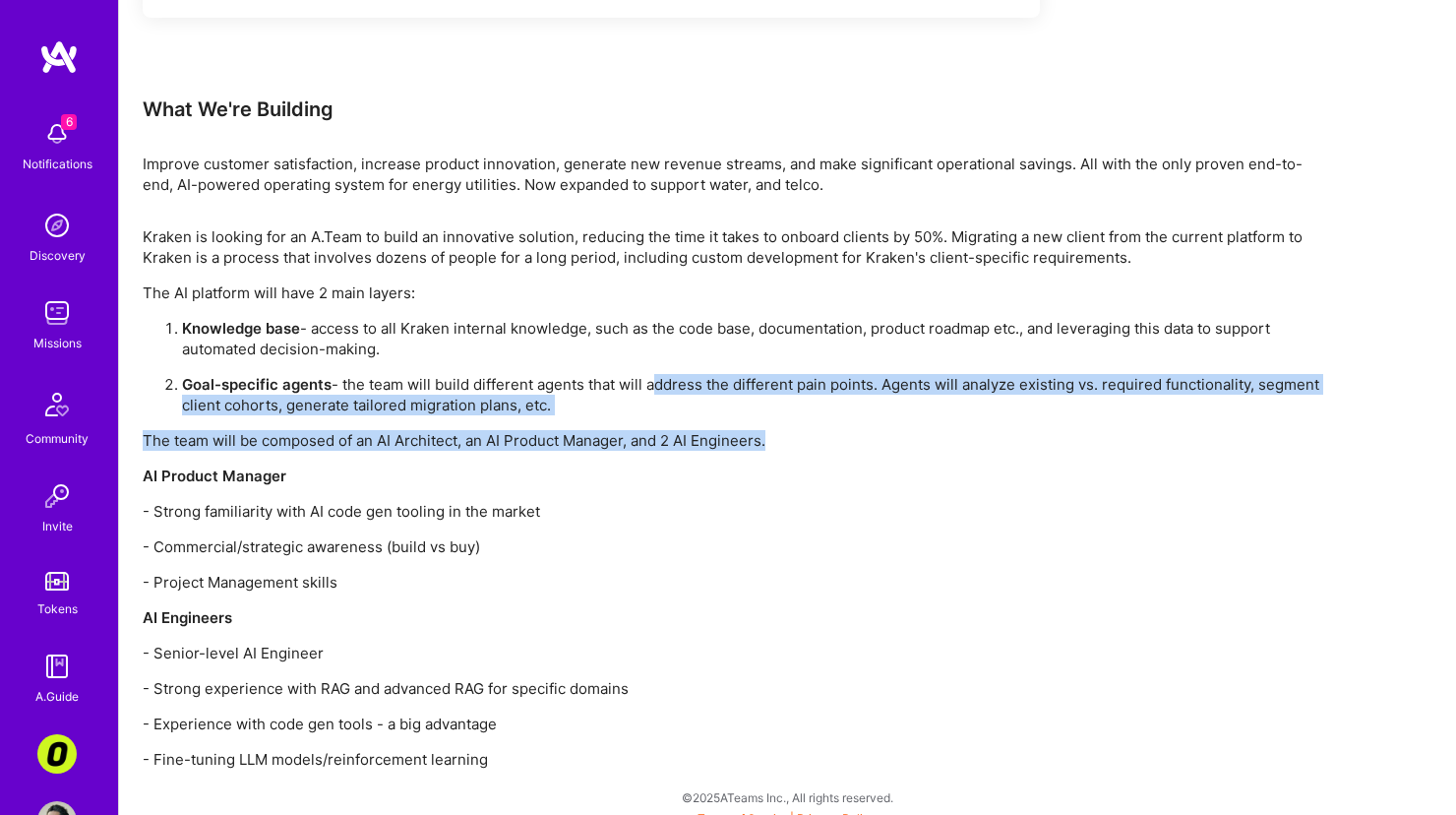 drag, startPoint x: 680, startPoint y: 402, endPoint x: 713, endPoint y: 456, distance: 63.28507 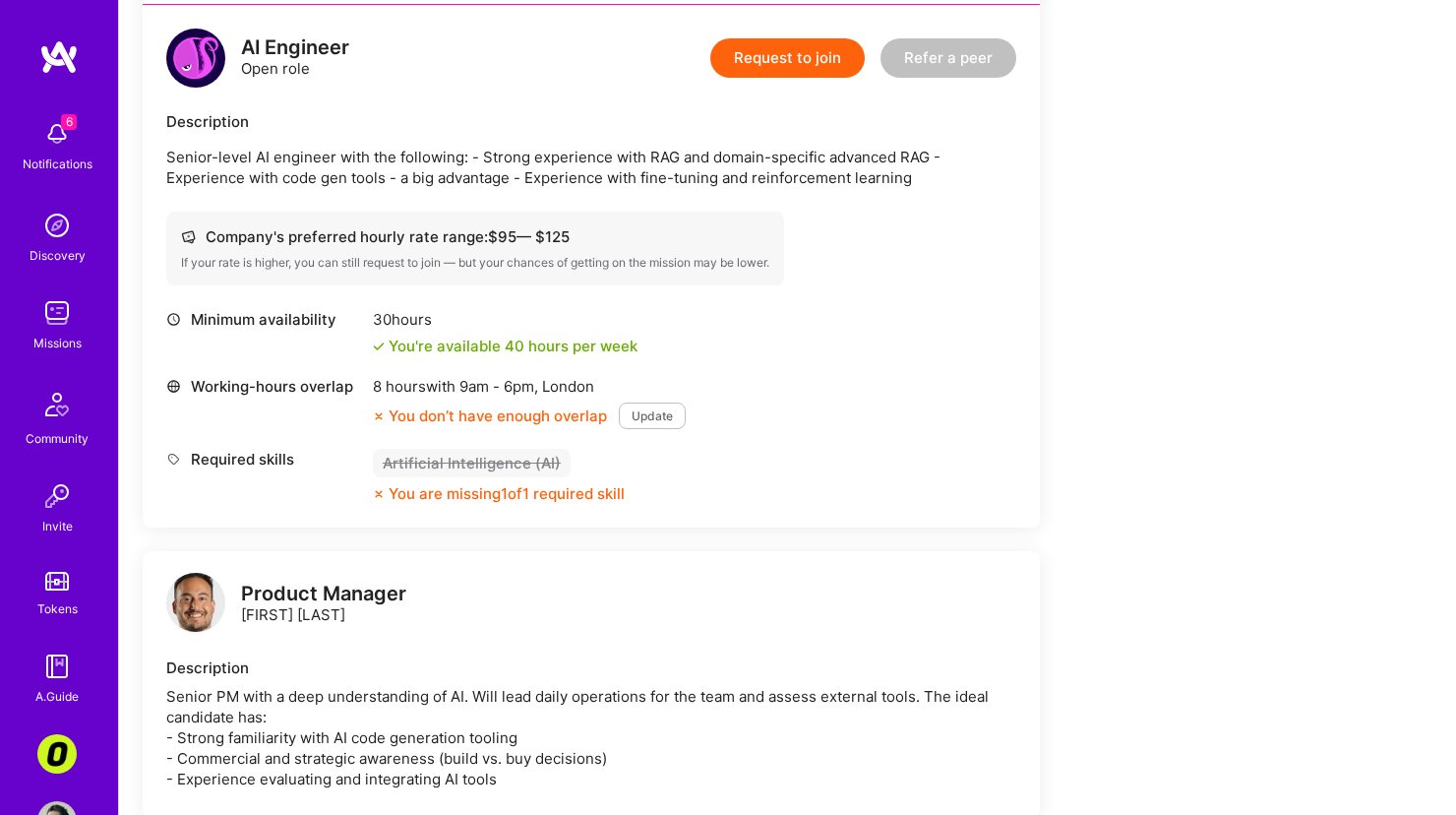 scroll, scrollTop: 326, scrollLeft: 0, axis: vertical 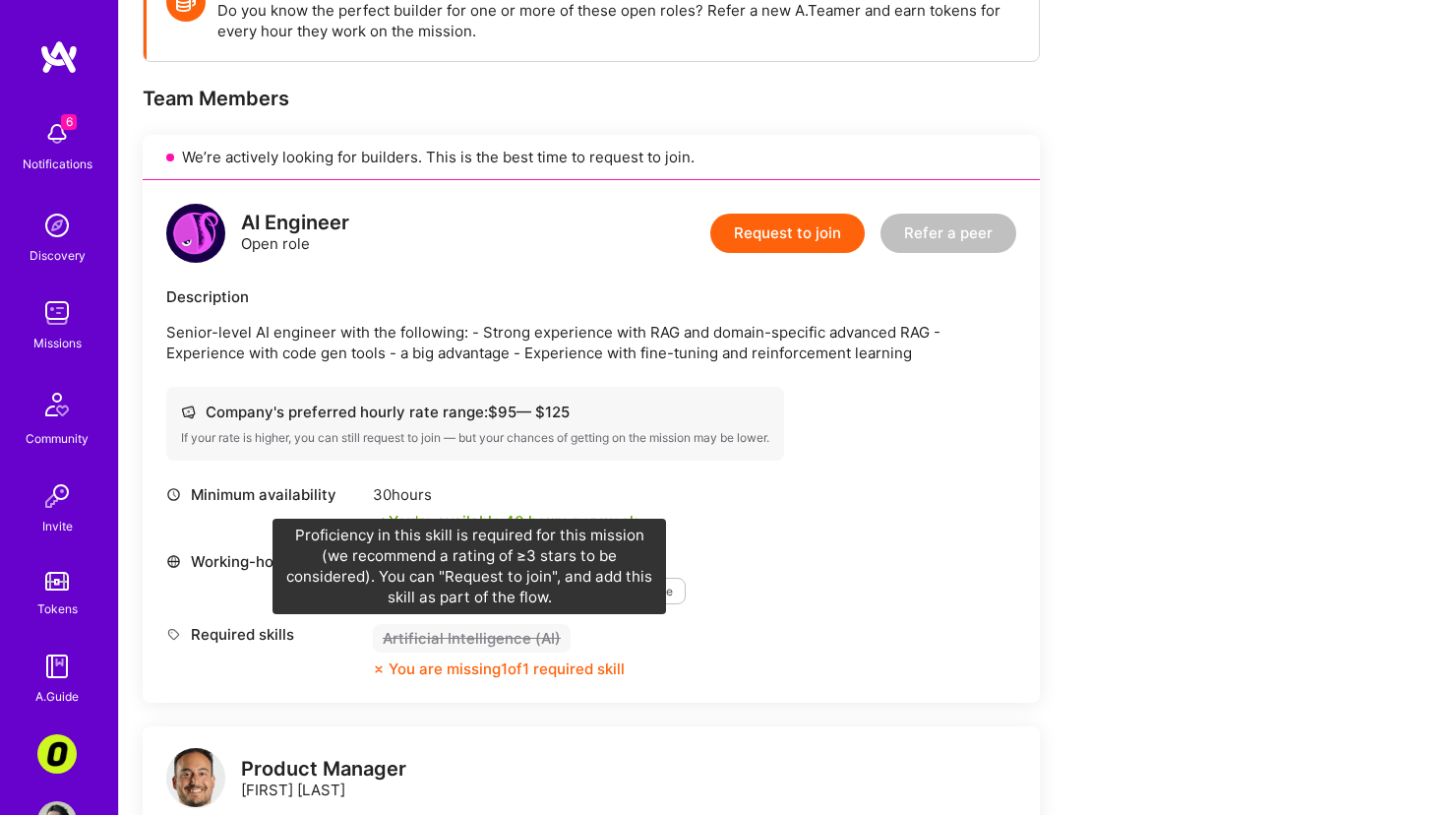 click on "Artificial Intelligence (AI)" at bounding box center [471, 638] 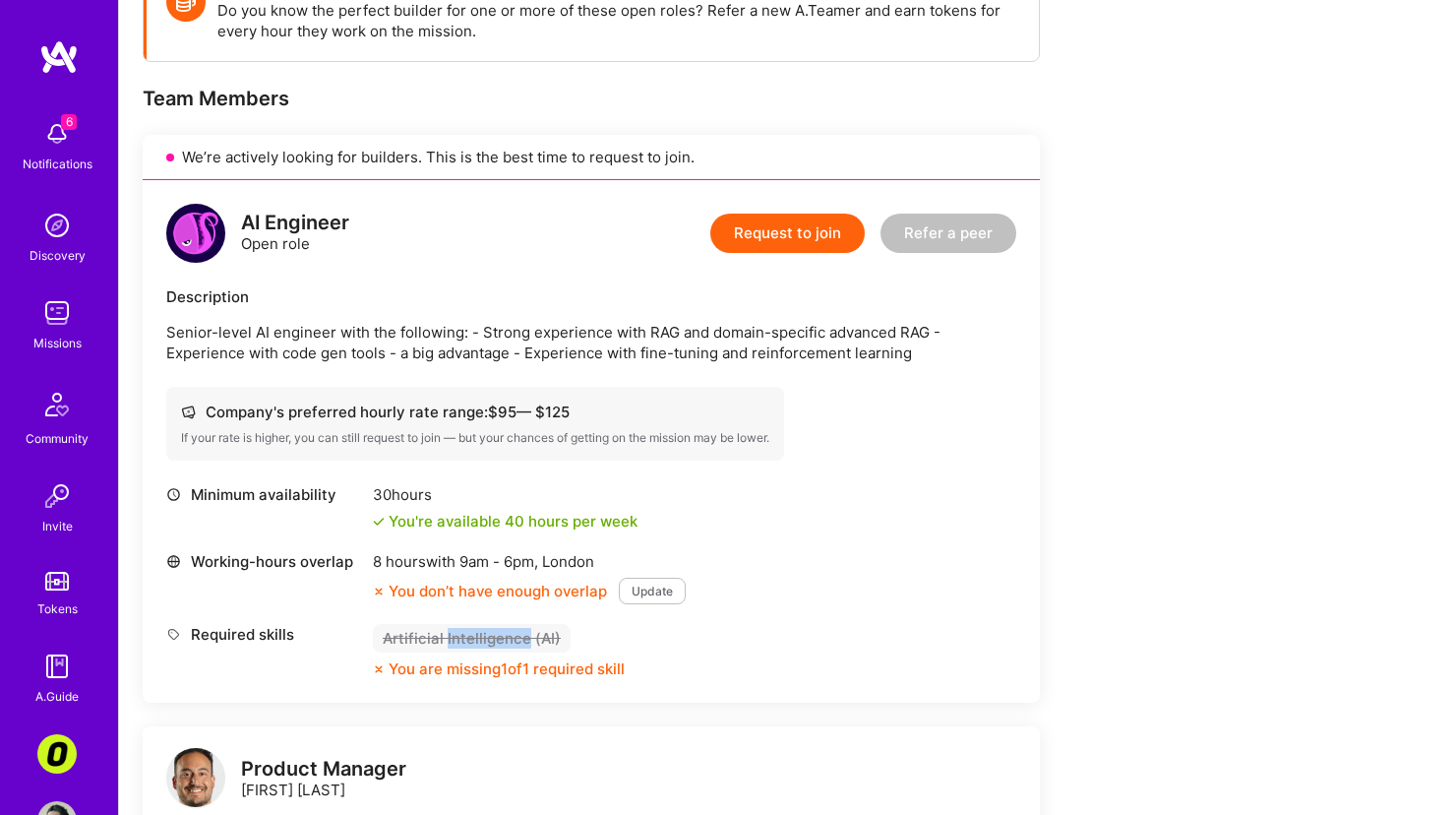 click on "Artificial Intelligence (AI)" at bounding box center [471, 638] 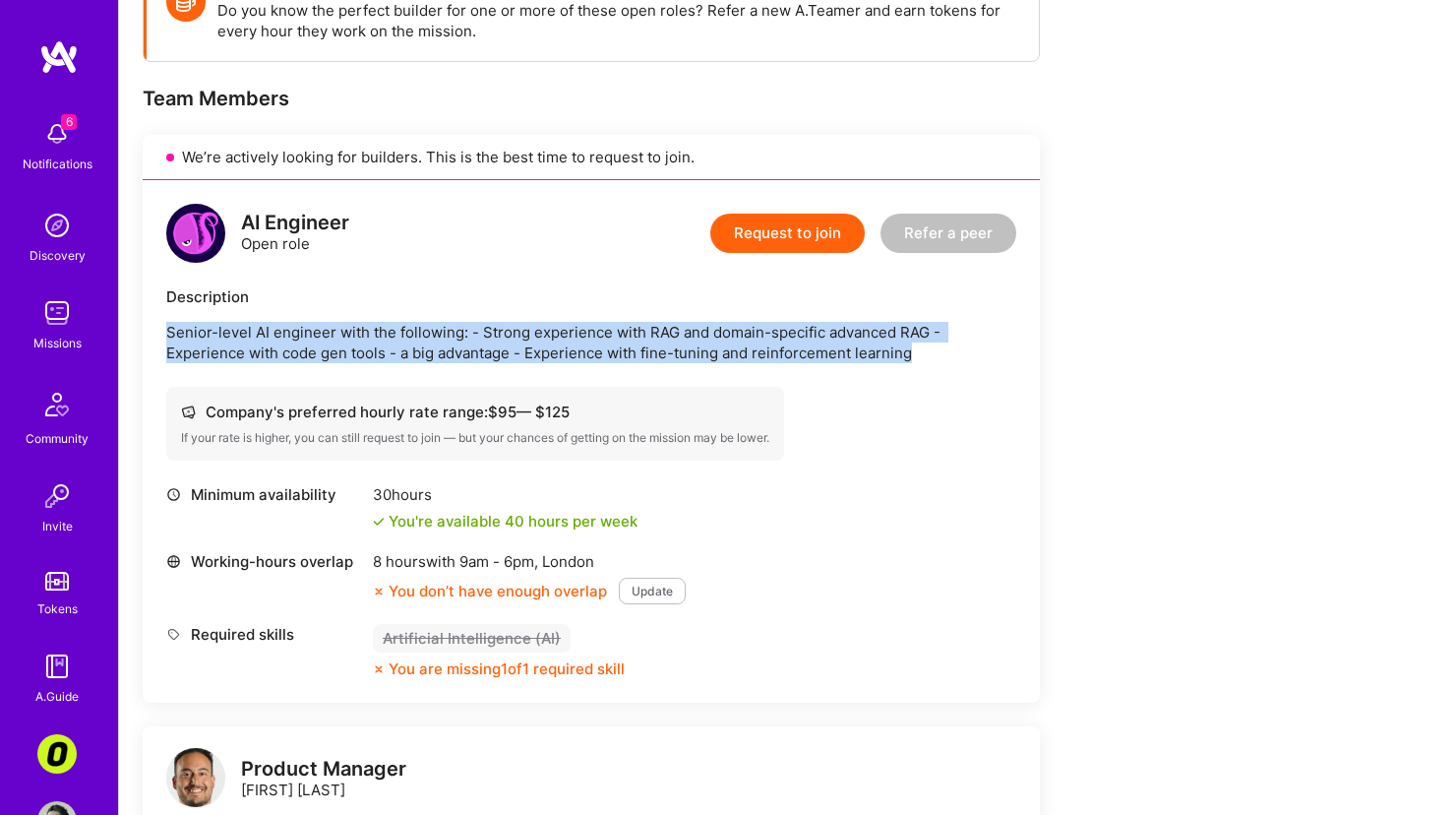 drag, startPoint x: 934, startPoint y: 313, endPoint x: 965, endPoint y: 371, distance: 65.76473 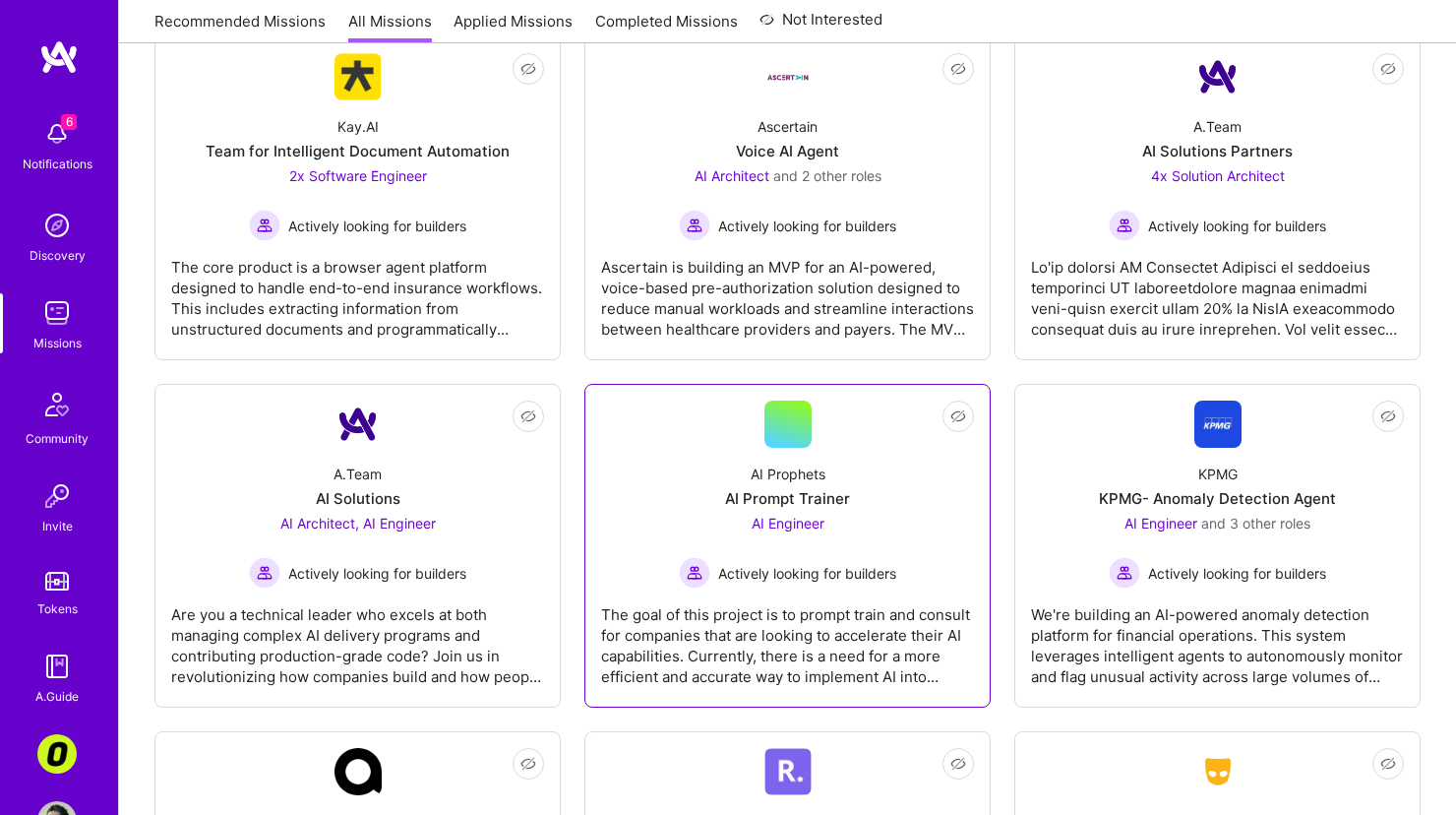 scroll, scrollTop: 1749, scrollLeft: 0, axis: vertical 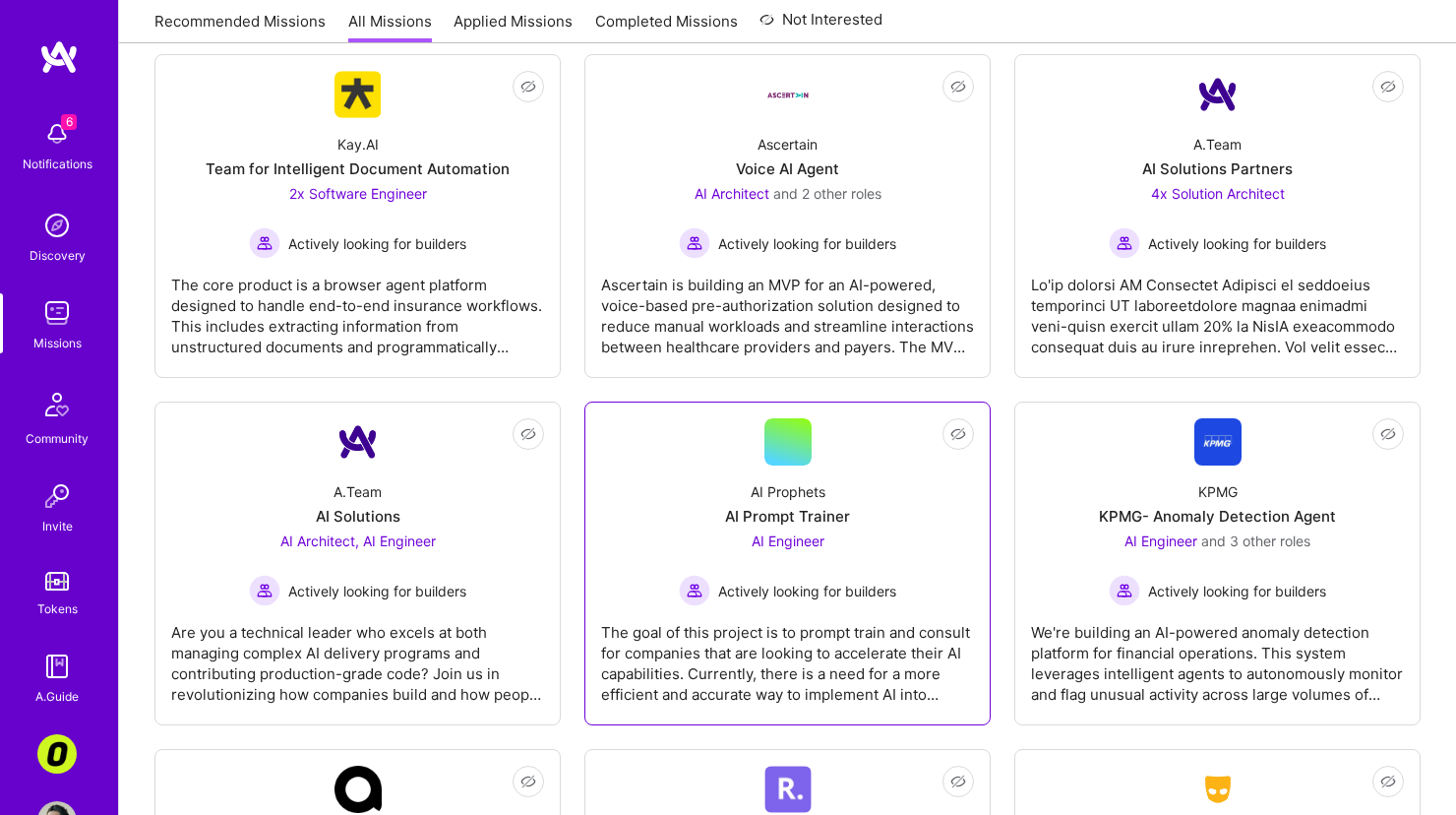 click on "Not Interested AI Prophets AI Prompt Trainer AI Engineer   Actively looking for builders The goal of this project is to prompt train and consult for companies that are looking to accelerate their AI capabilities. Currently, there is a need for a more efficient and accurate way to implement AI into corporations and the skills needed have yet to be identified accurately. The project involves agnostic prompt engineering that will lead to broad strokes acceleration of various projects for AI Prophets. We are looking for AI engineers, data scientists, and prompt training specialists with experience in data cleaning/organization and AI algorithms and prompting to deliver impactful results." at bounding box center [787, 563] 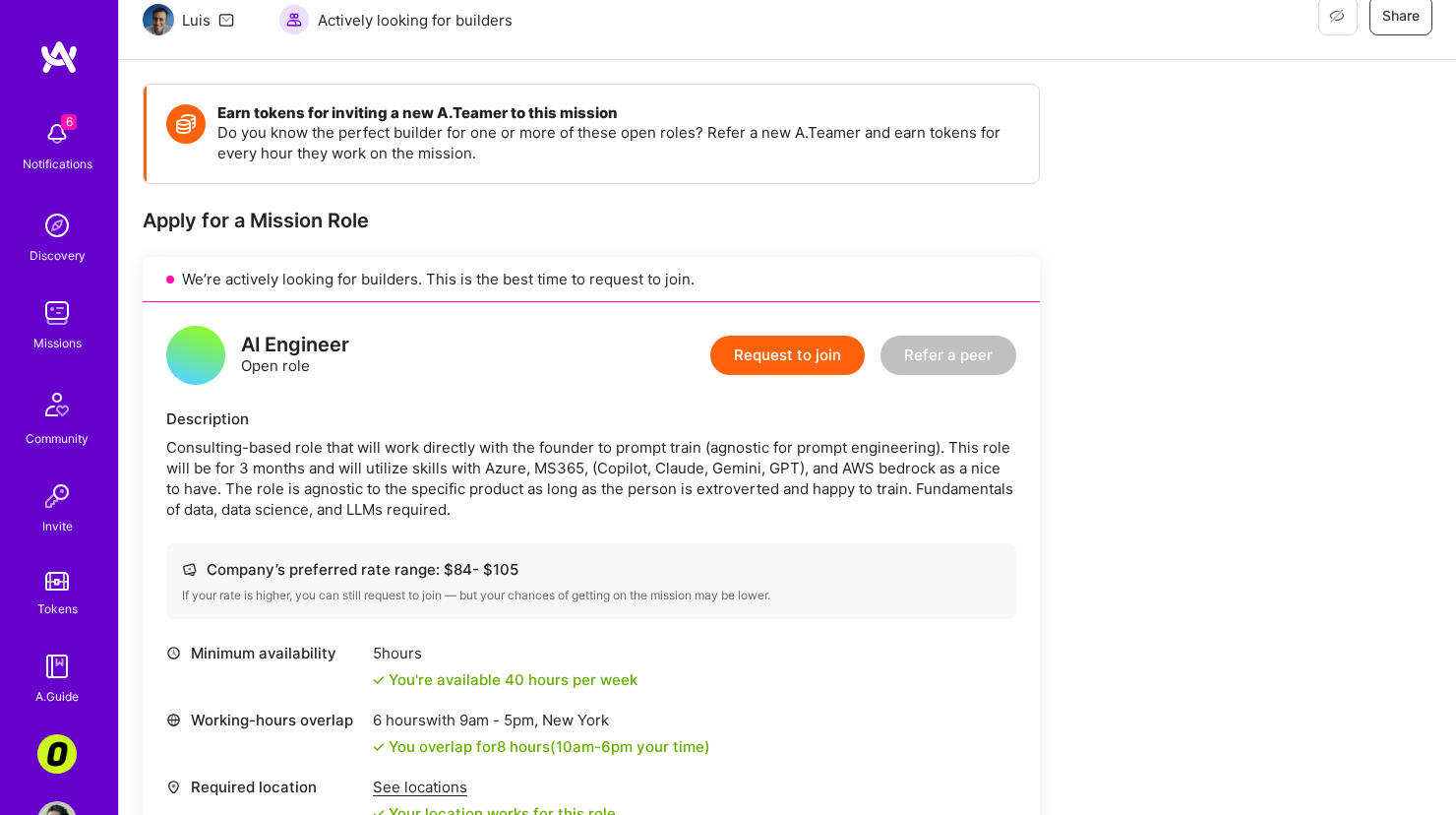 scroll, scrollTop: 208, scrollLeft: 0, axis: vertical 